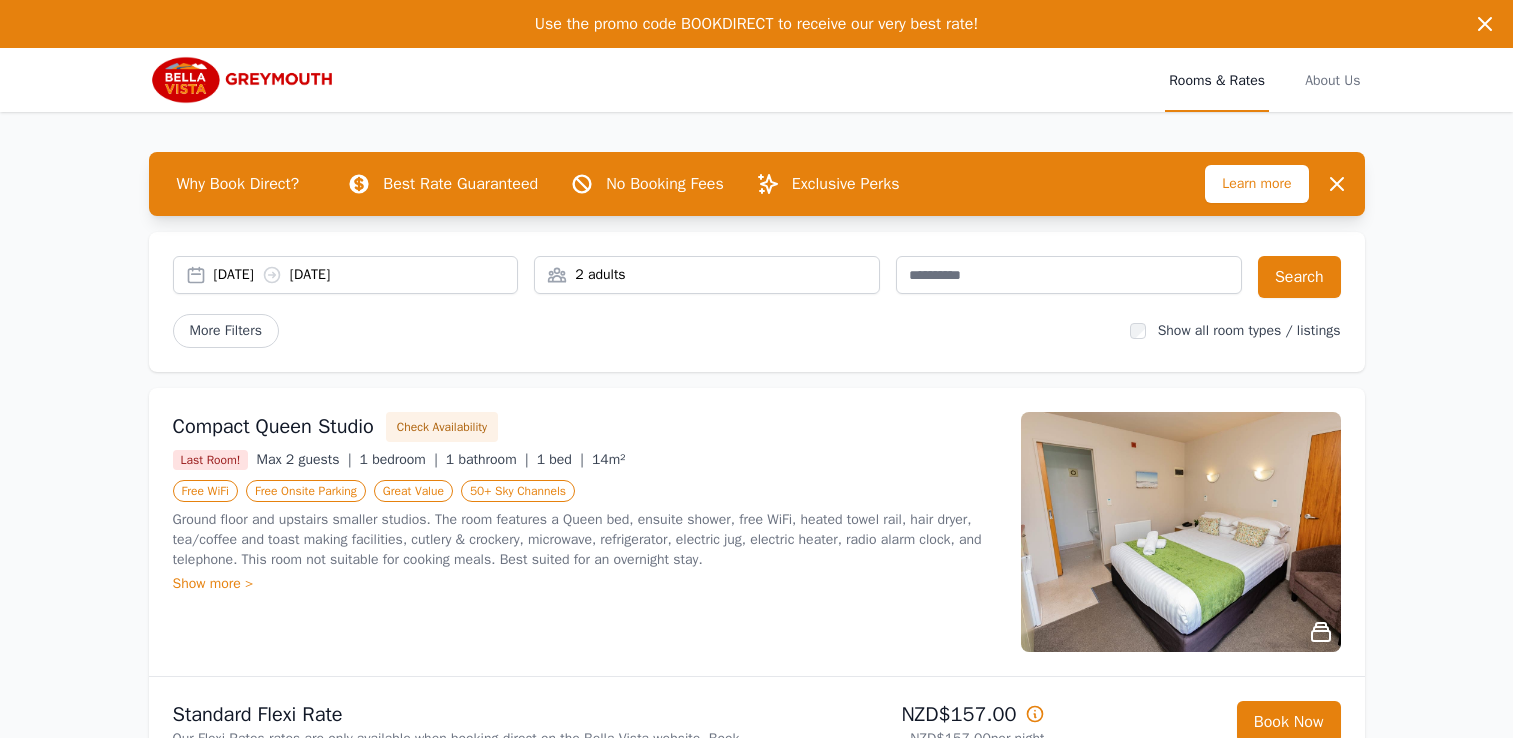 scroll, scrollTop: 0, scrollLeft: 0, axis: both 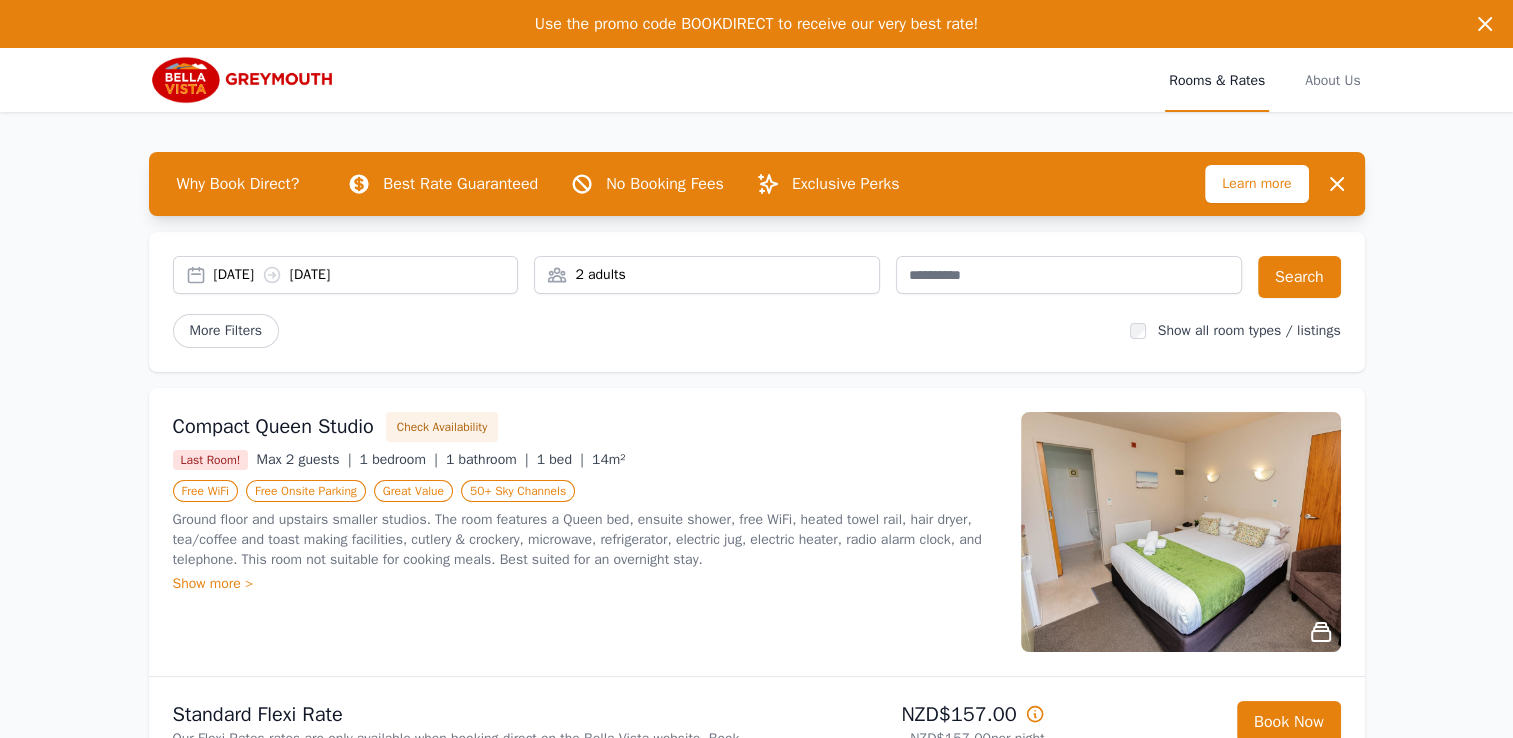 click on "[DATE] [DATE]" at bounding box center [346, 275] 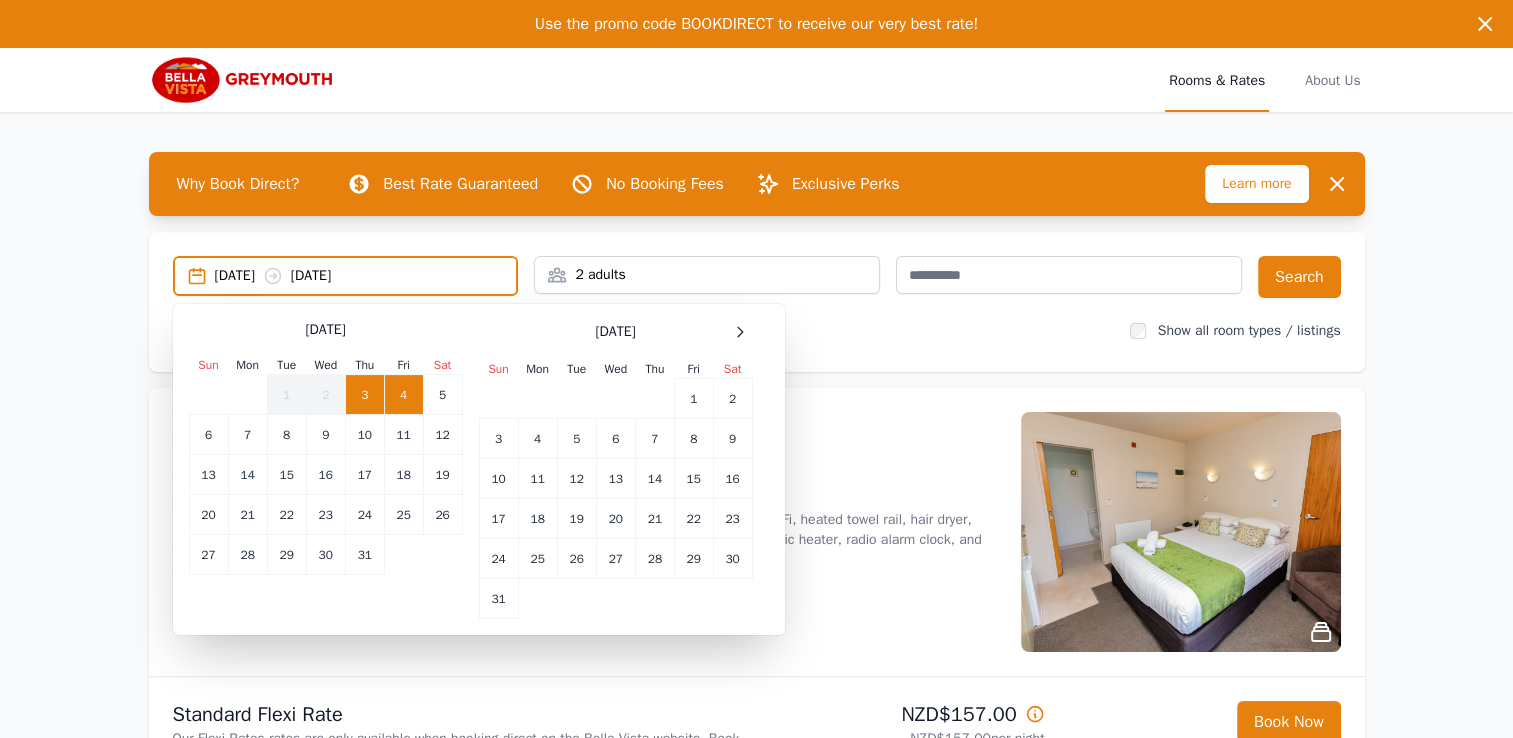 click on "4" at bounding box center (403, 395) 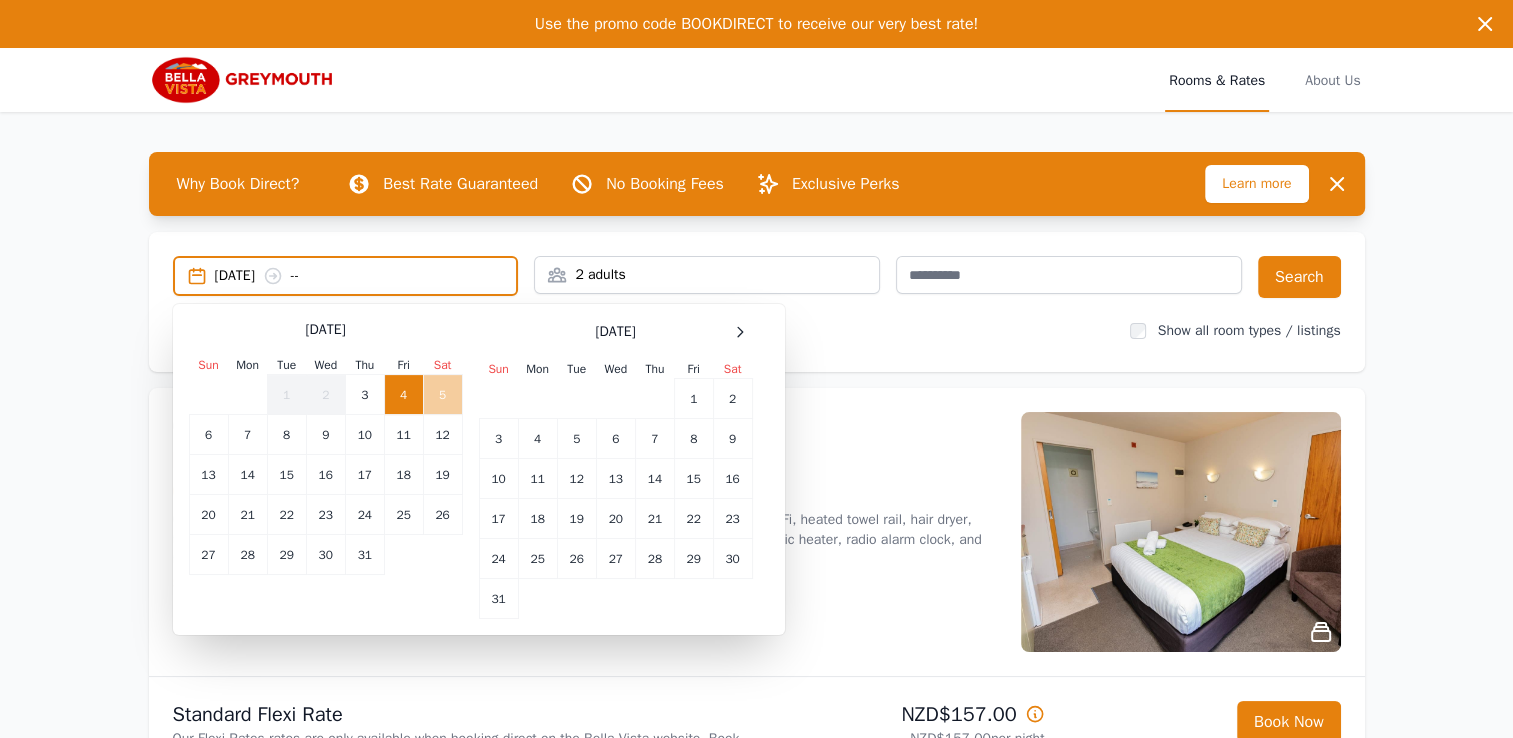 click on "5" at bounding box center (442, 395) 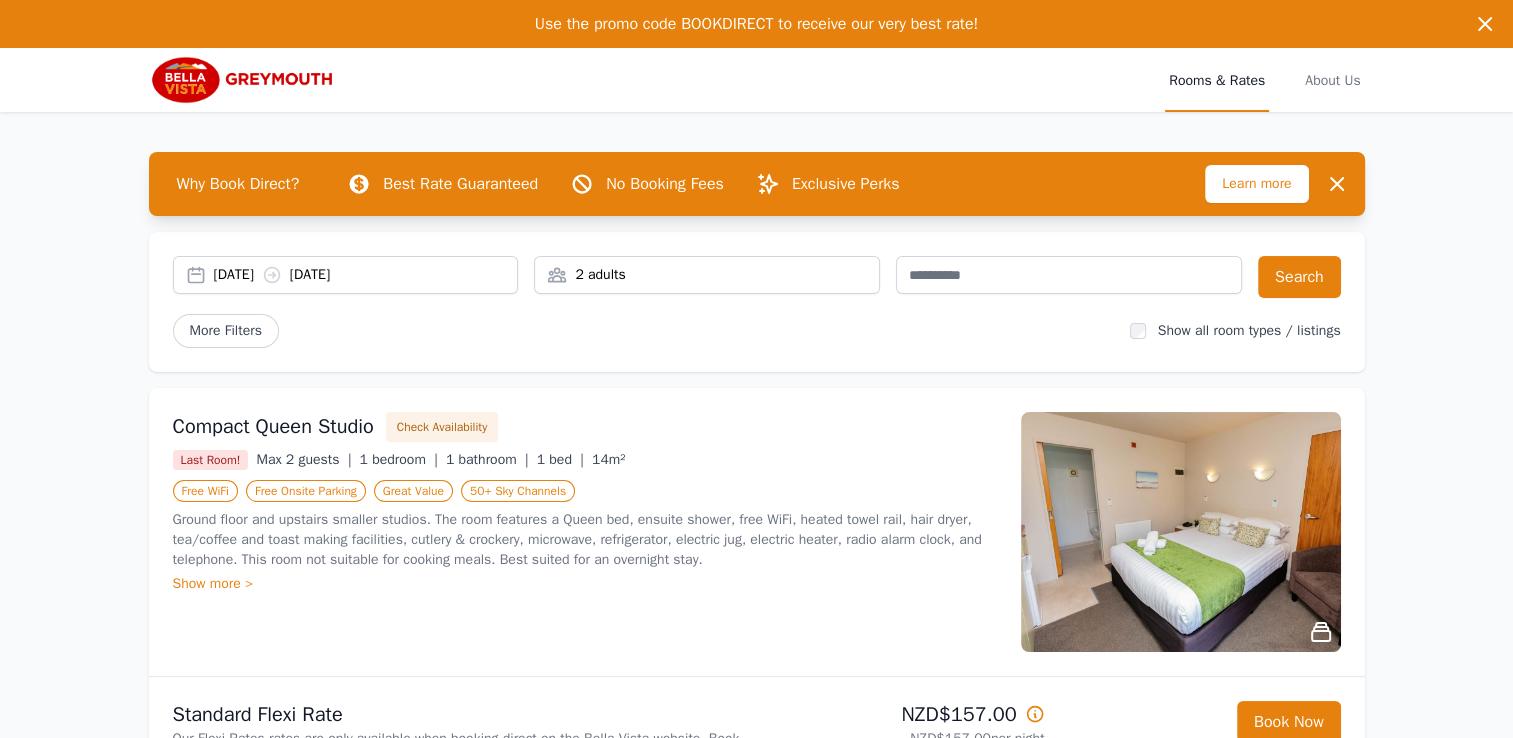 click on "2 adults" at bounding box center (707, 275) 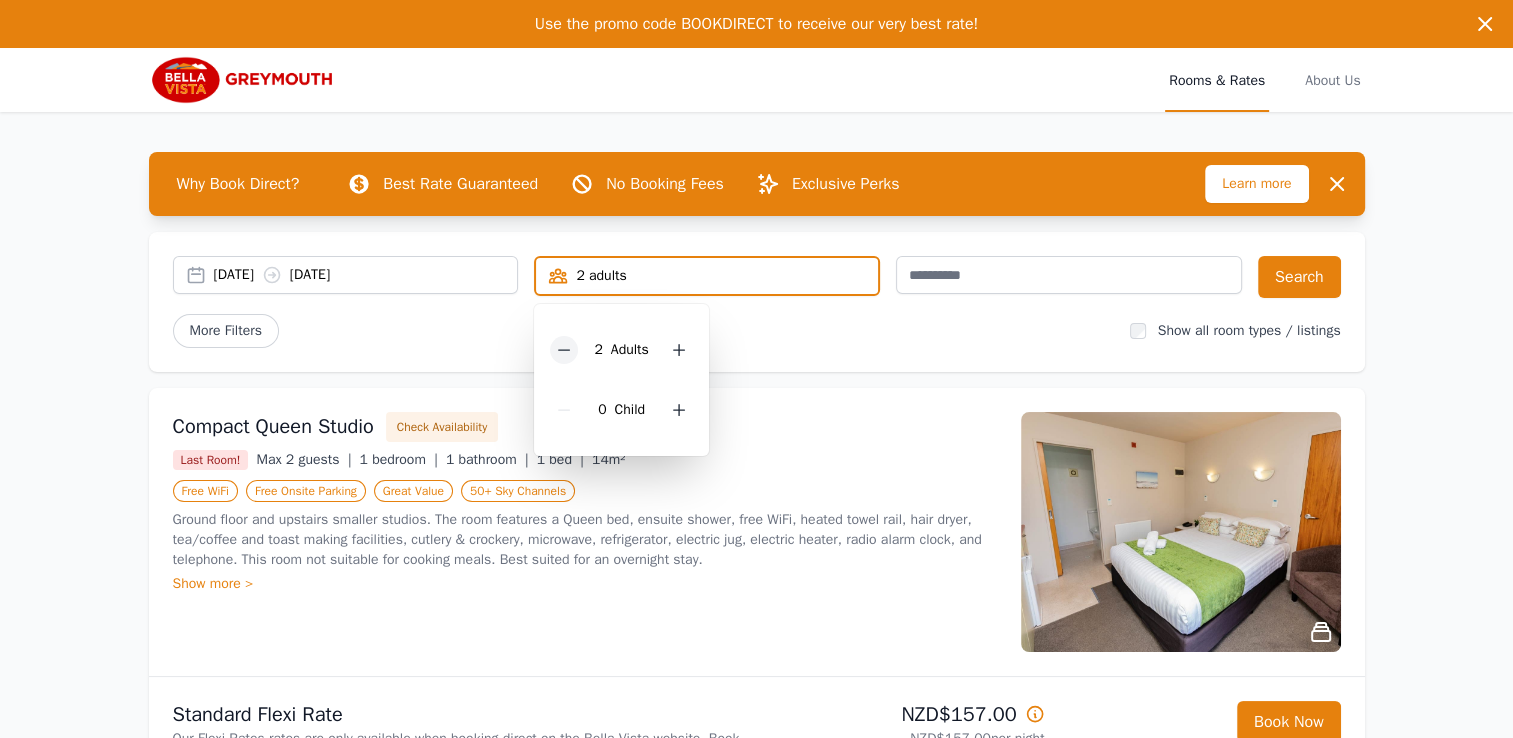 click 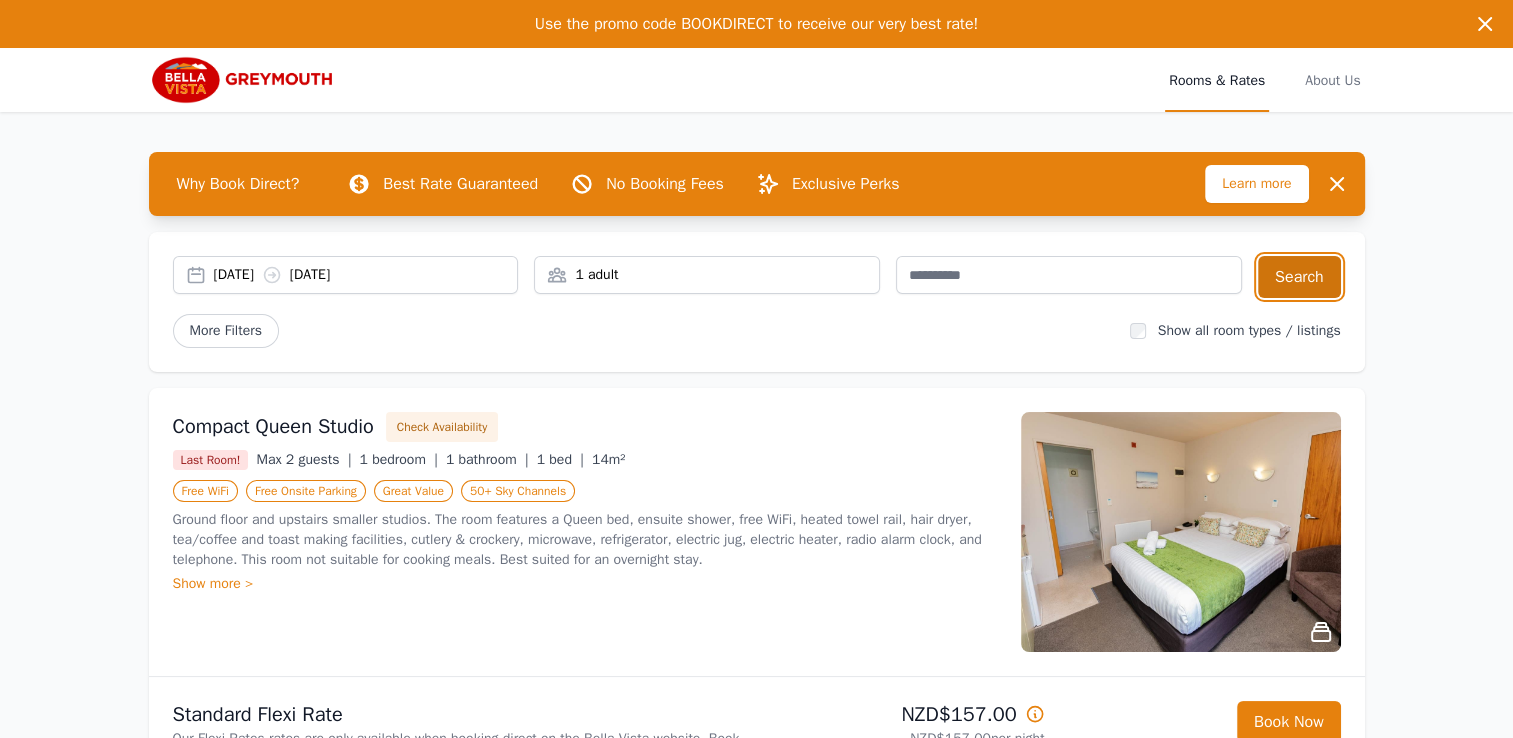 click on "Search" at bounding box center [1299, 277] 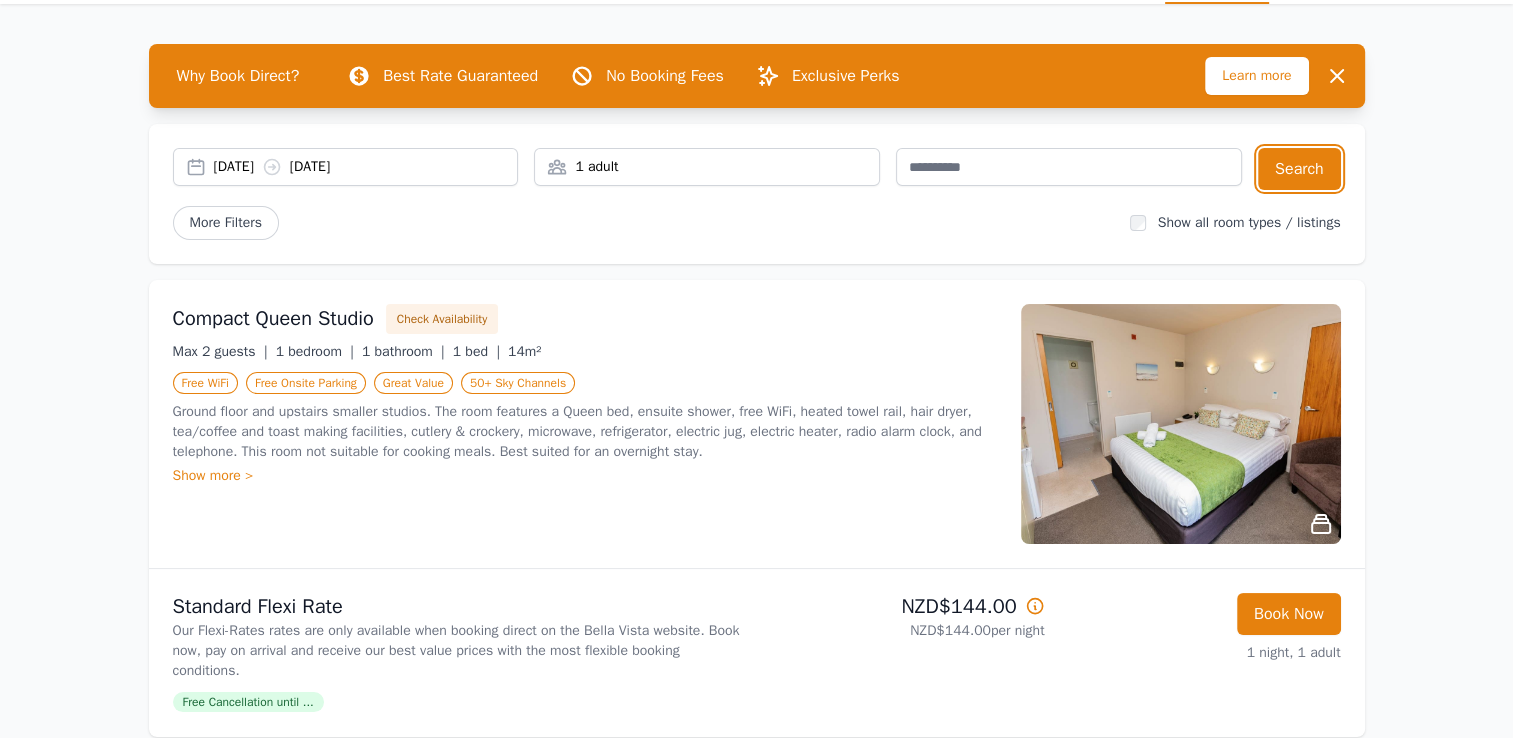 scroll, scrollTop: 100, scrollLeft: 0, axis: vertical 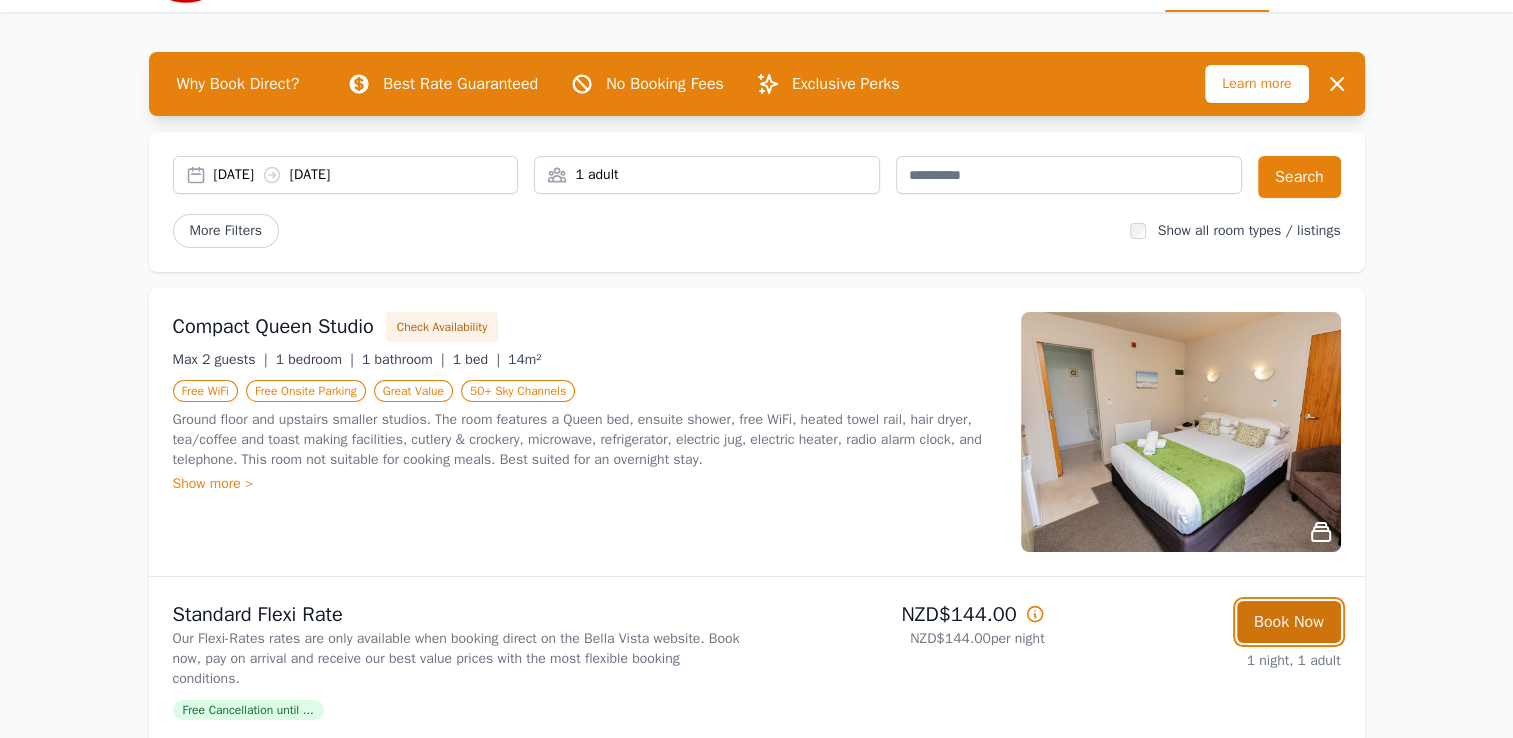 click on "Book Now" at bounding box center (1289, 622) 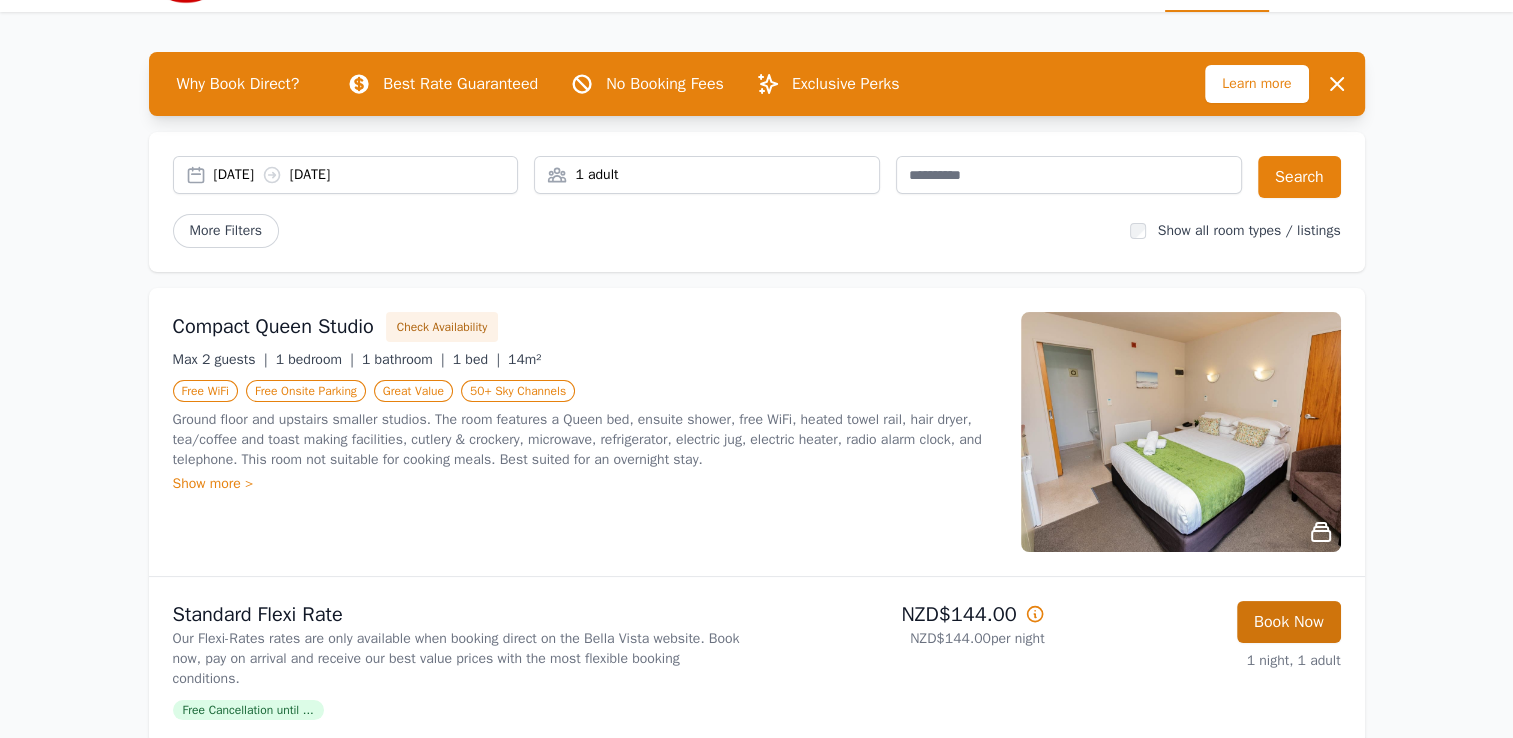 scroll, scrollTop: 96, scrollLeft: 0, axis: vertical 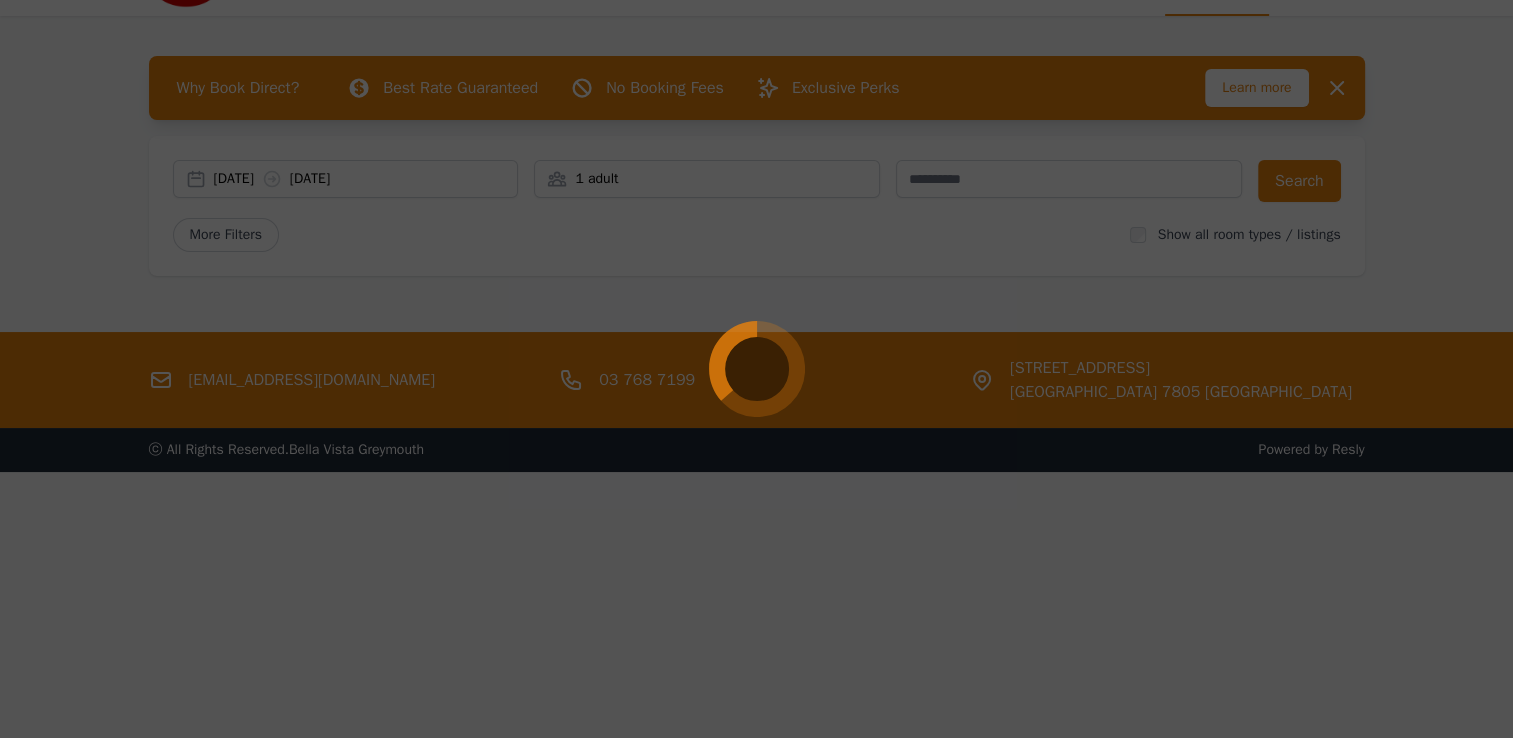 select on "**" 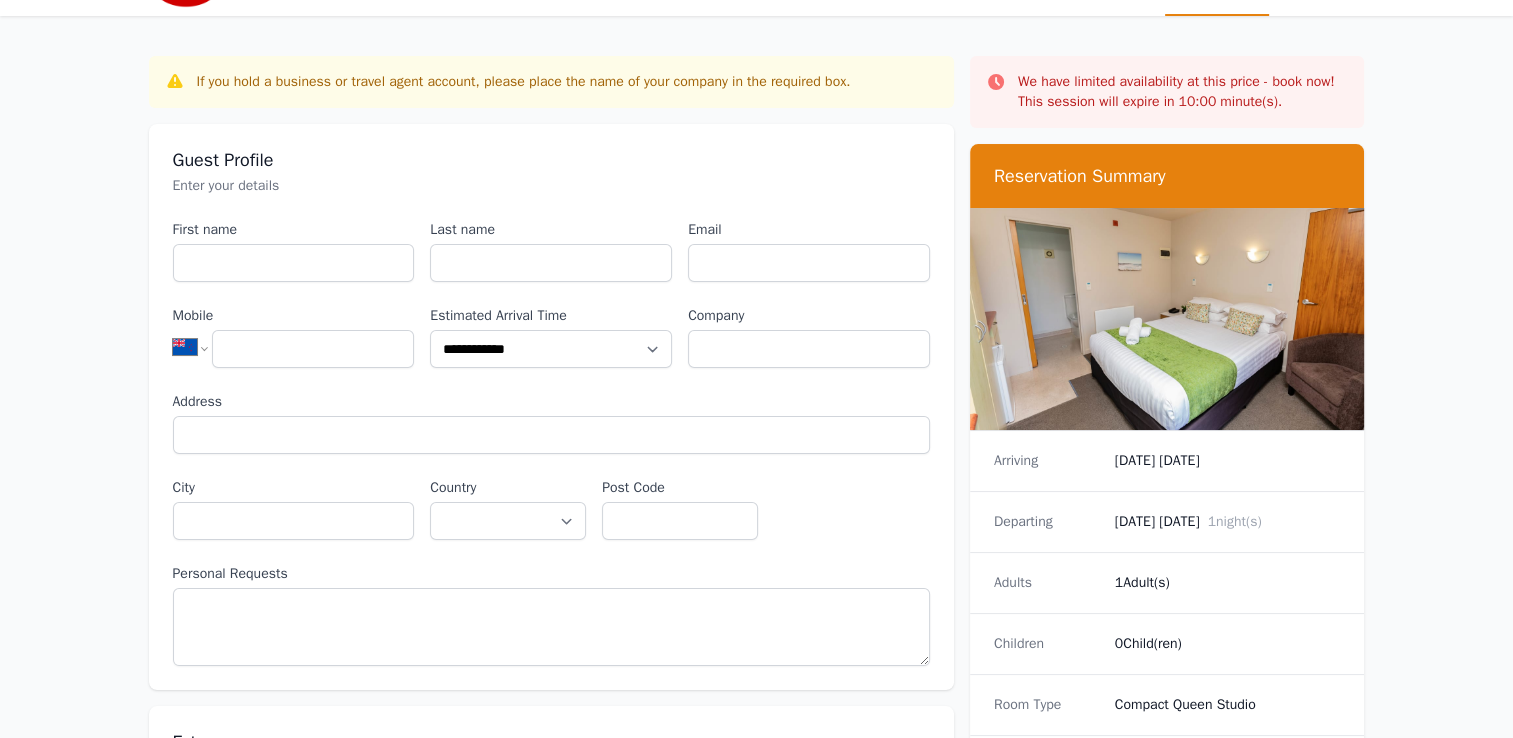 scroll, scrollTop: 0, scrollLeft: 0, axis: both 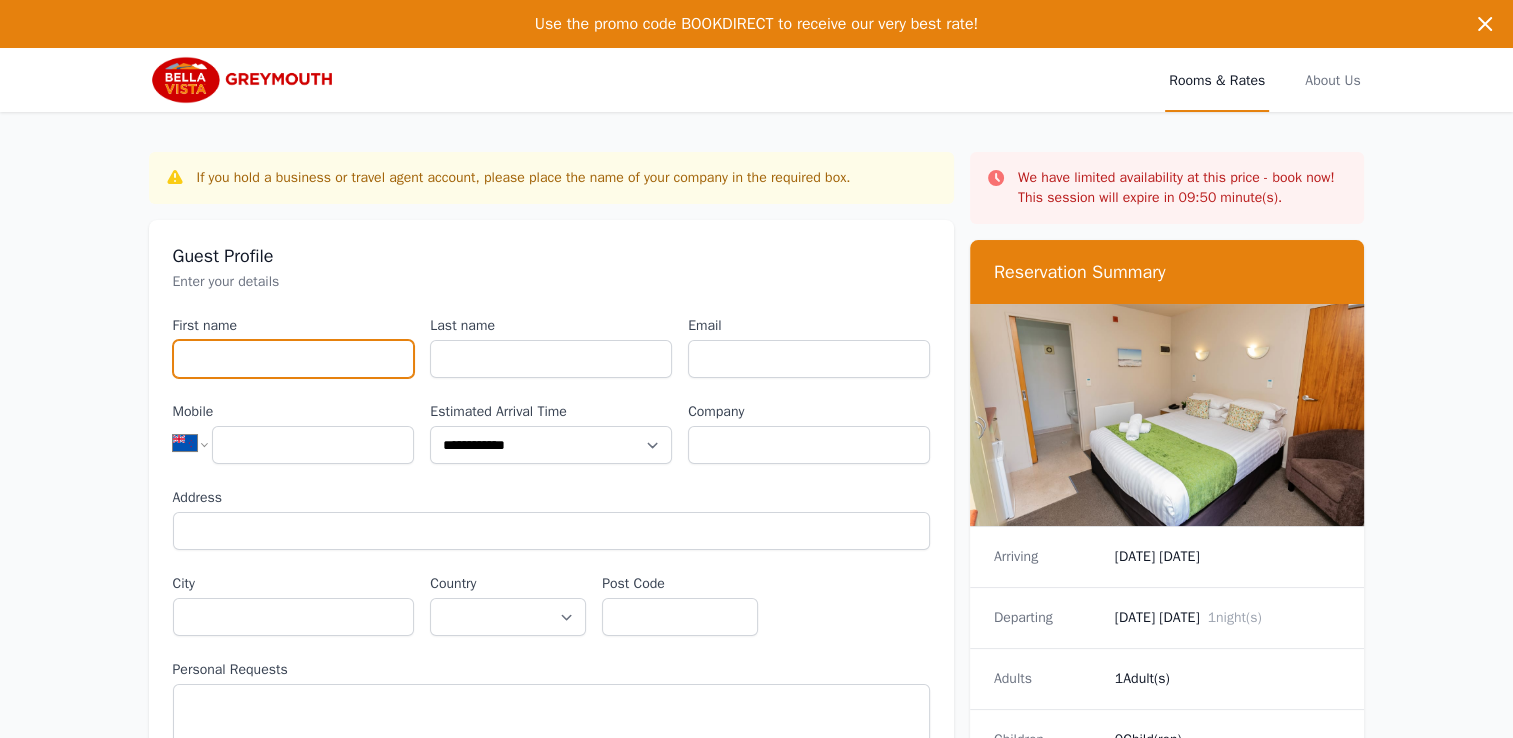click on "First name" at bounding box center (294, 359) 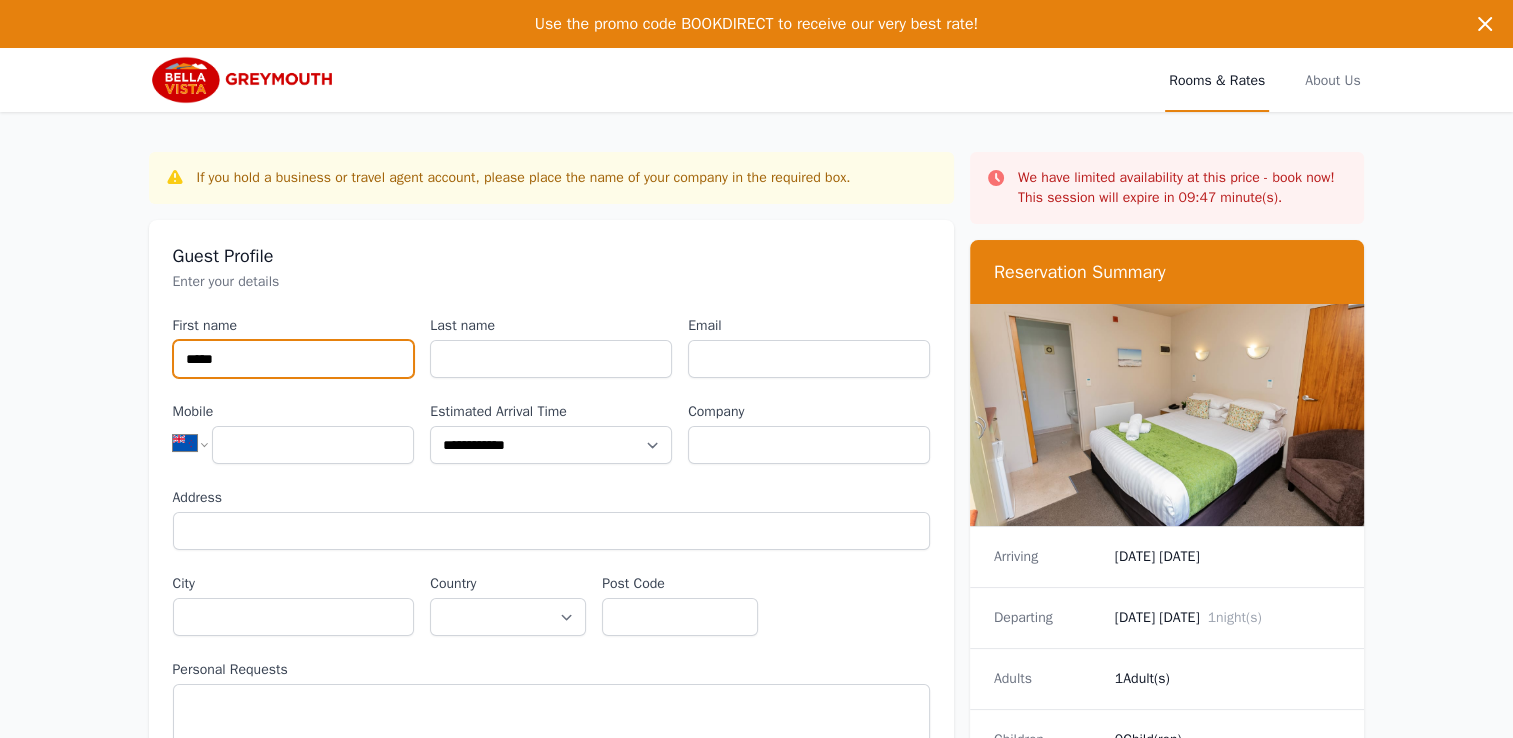 type on "*****" 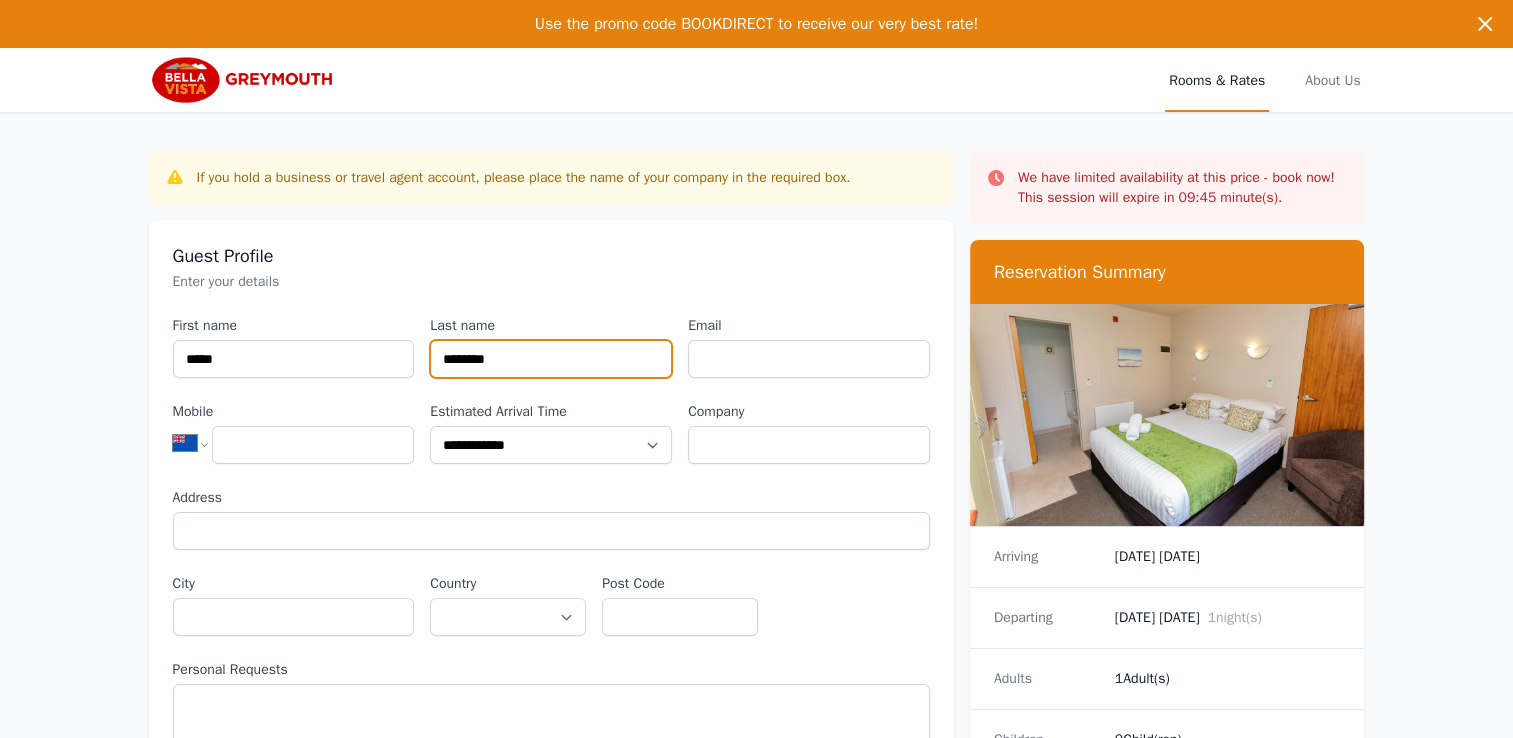 type on "********" 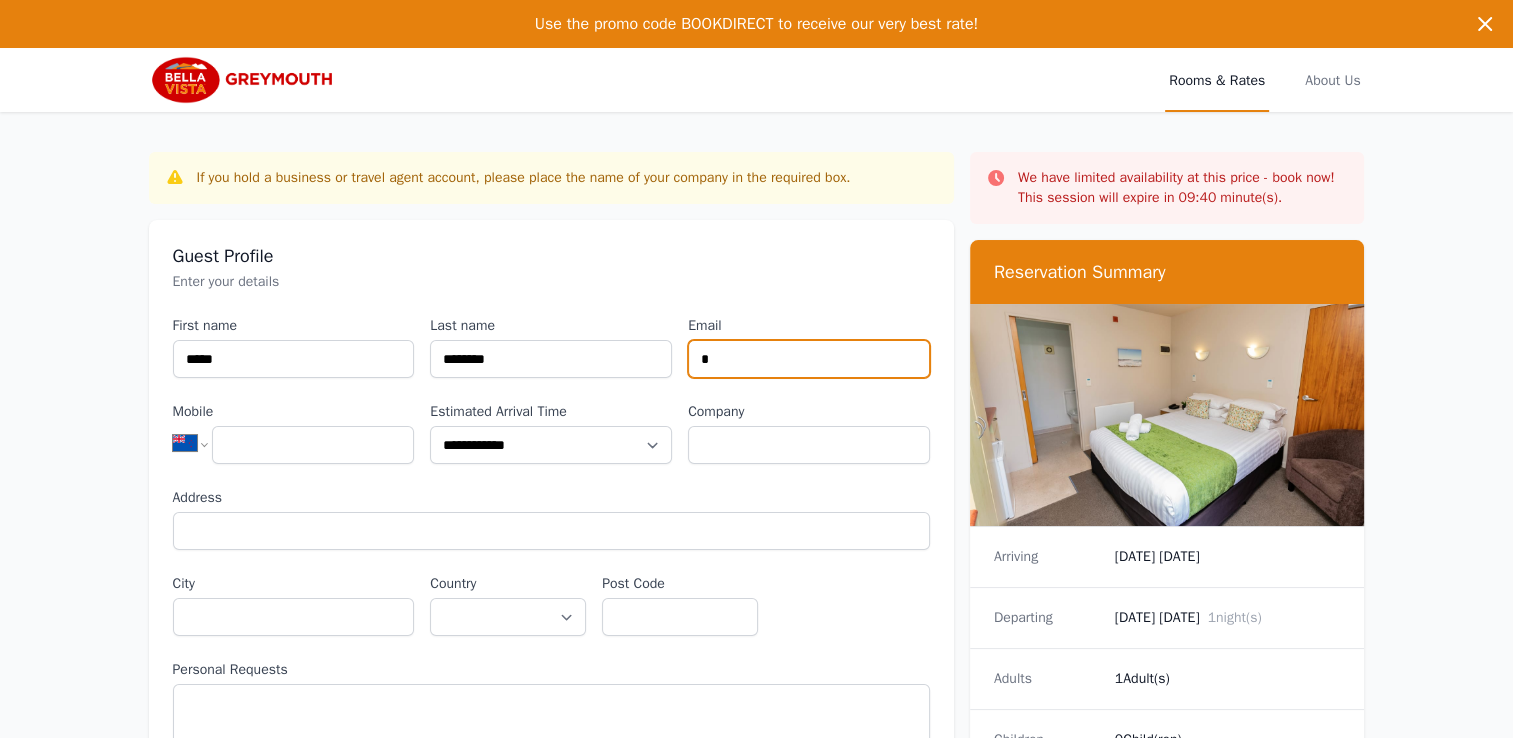 type on "**********" 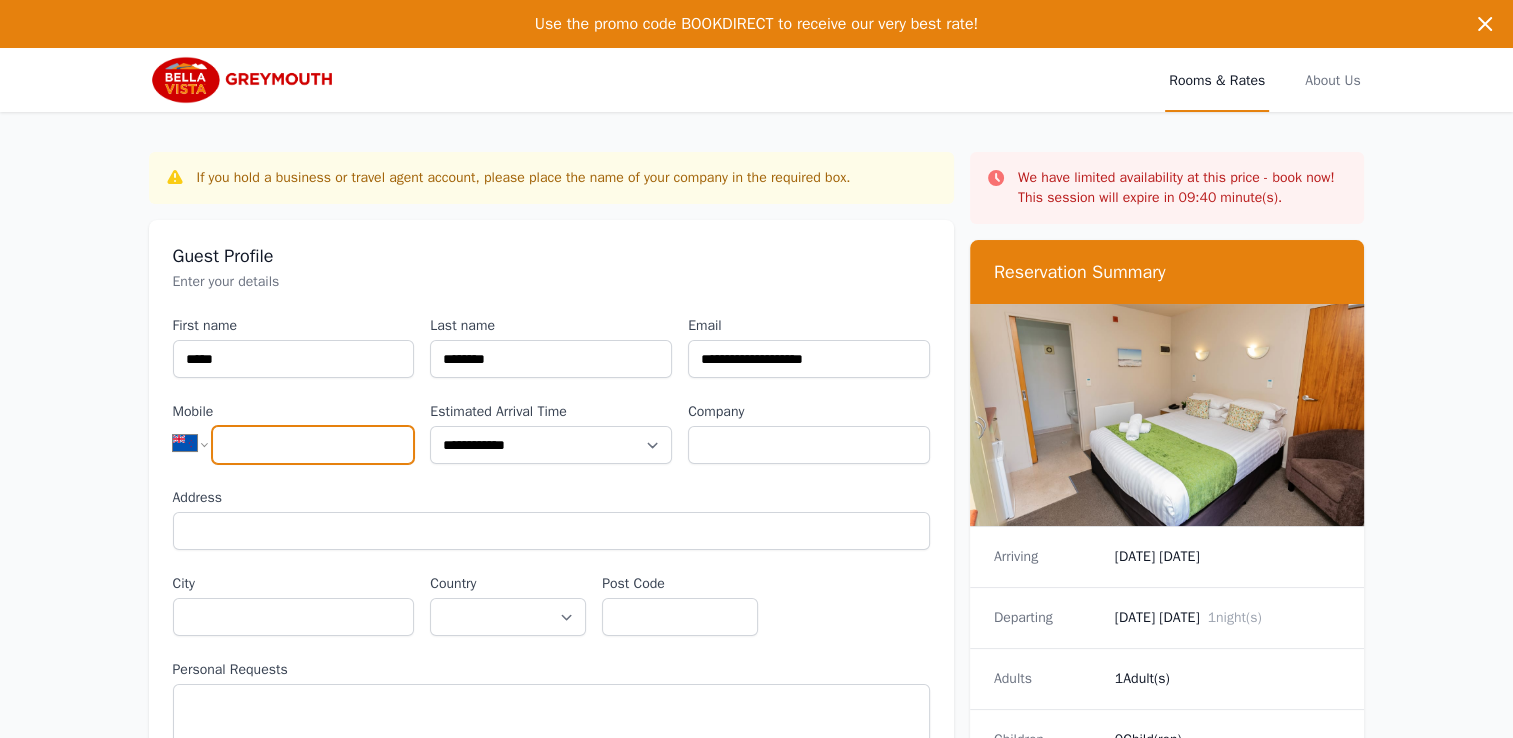 type on "**********" 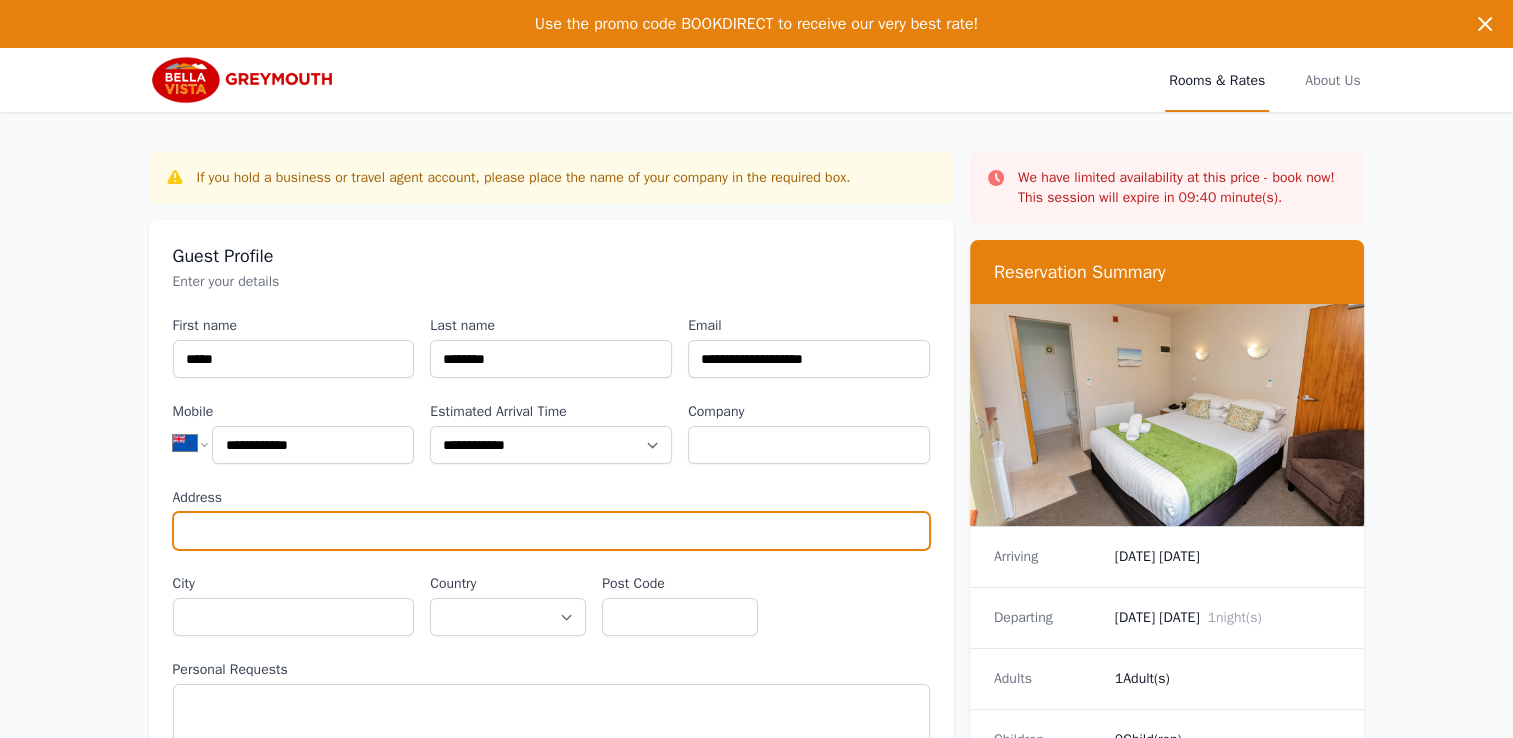 type on "**********" 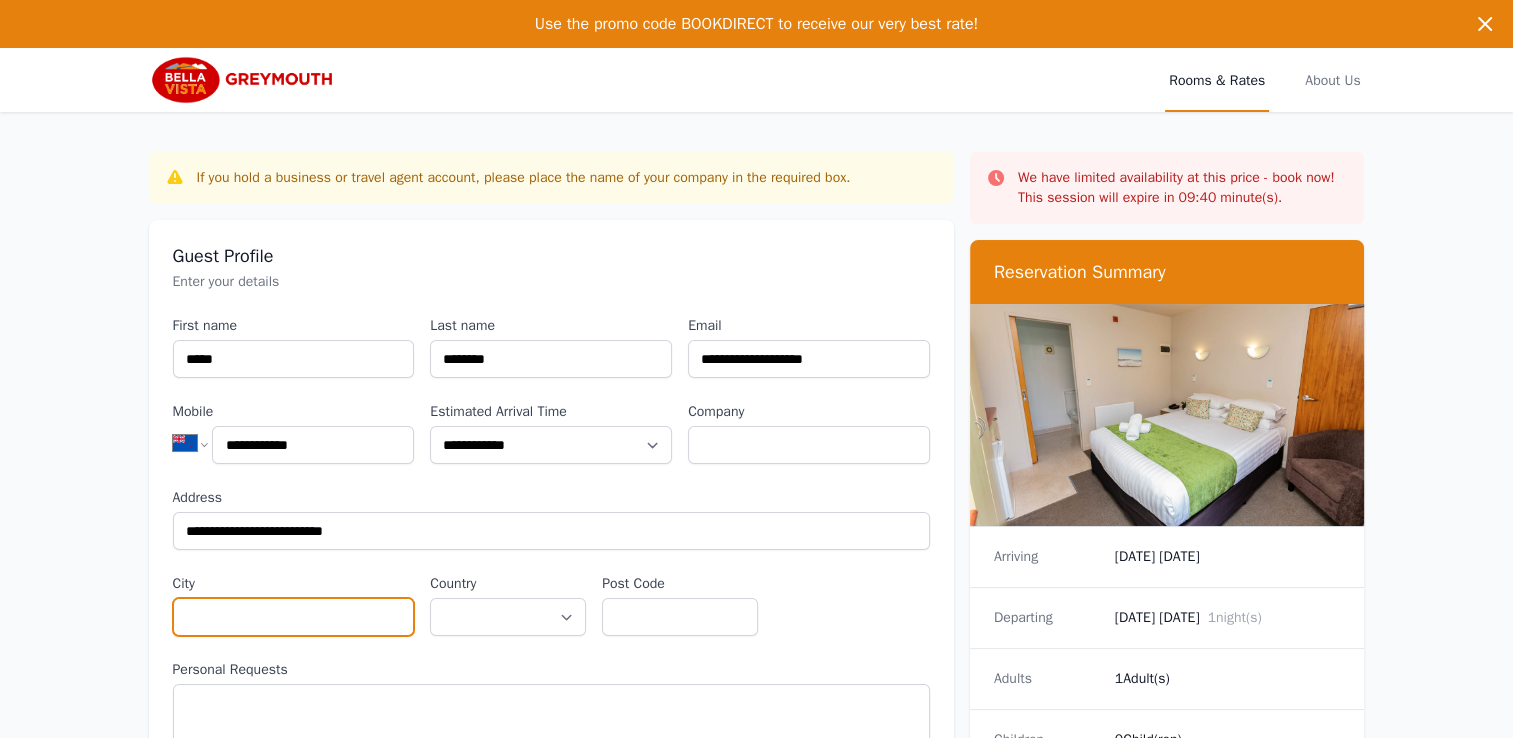 type on "**********" 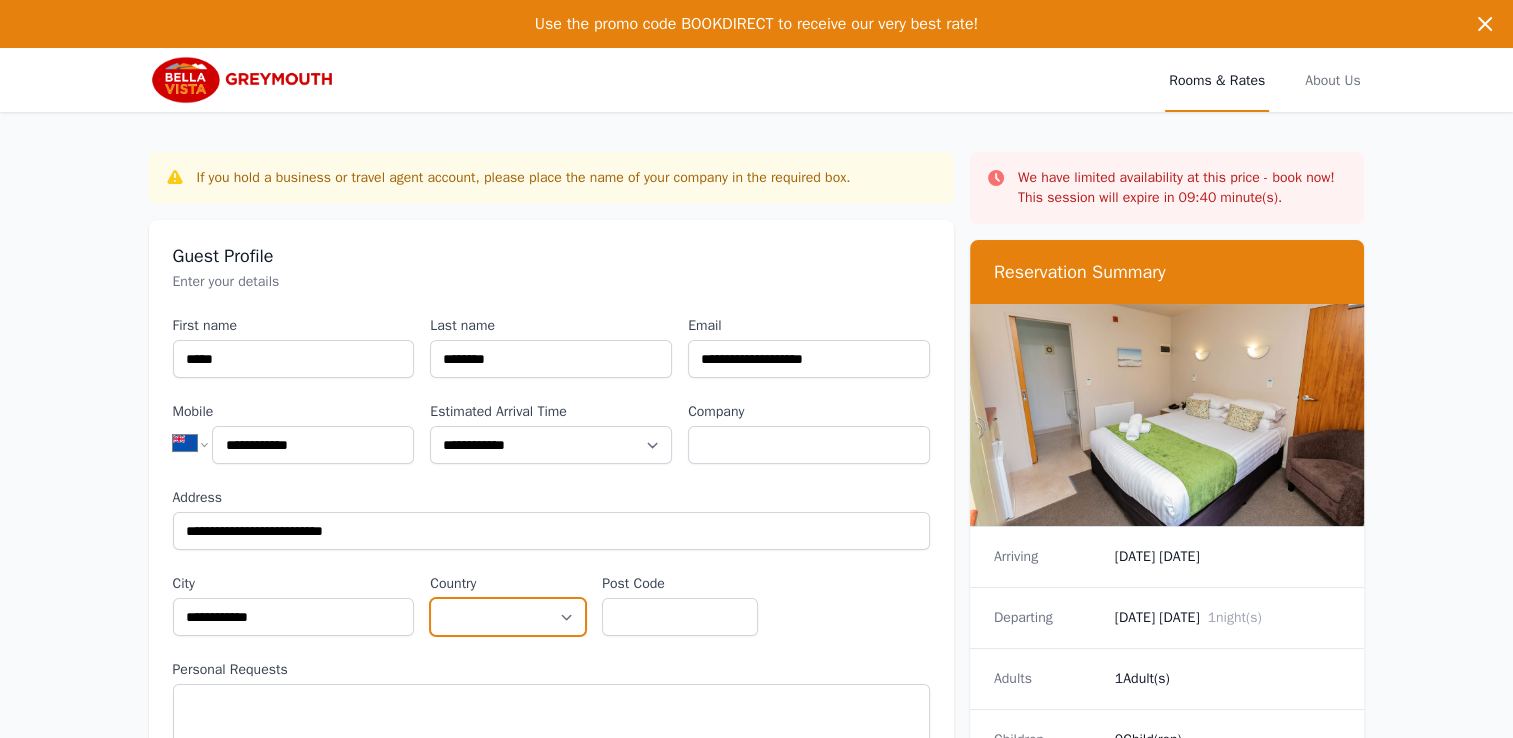 select on "**********" 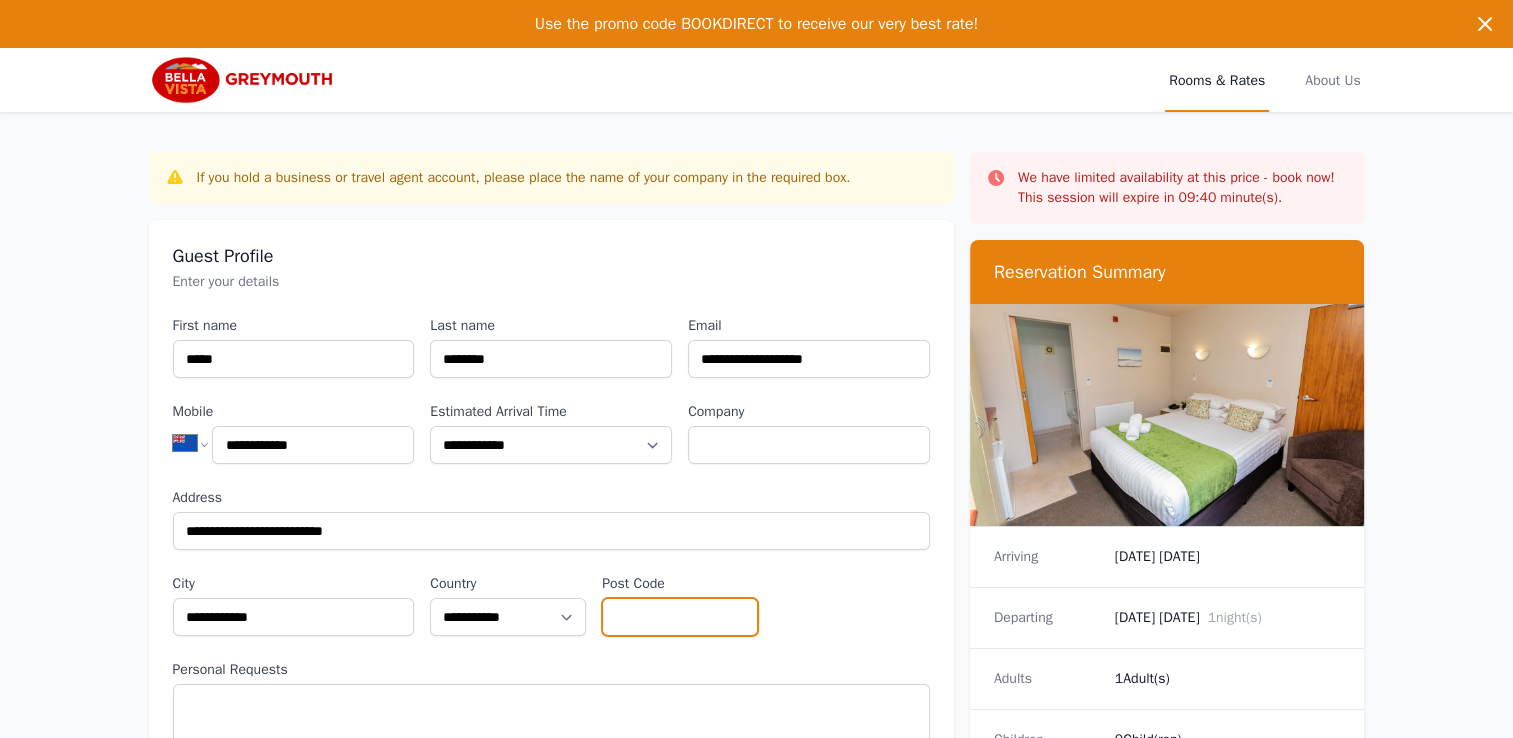 type on "****" 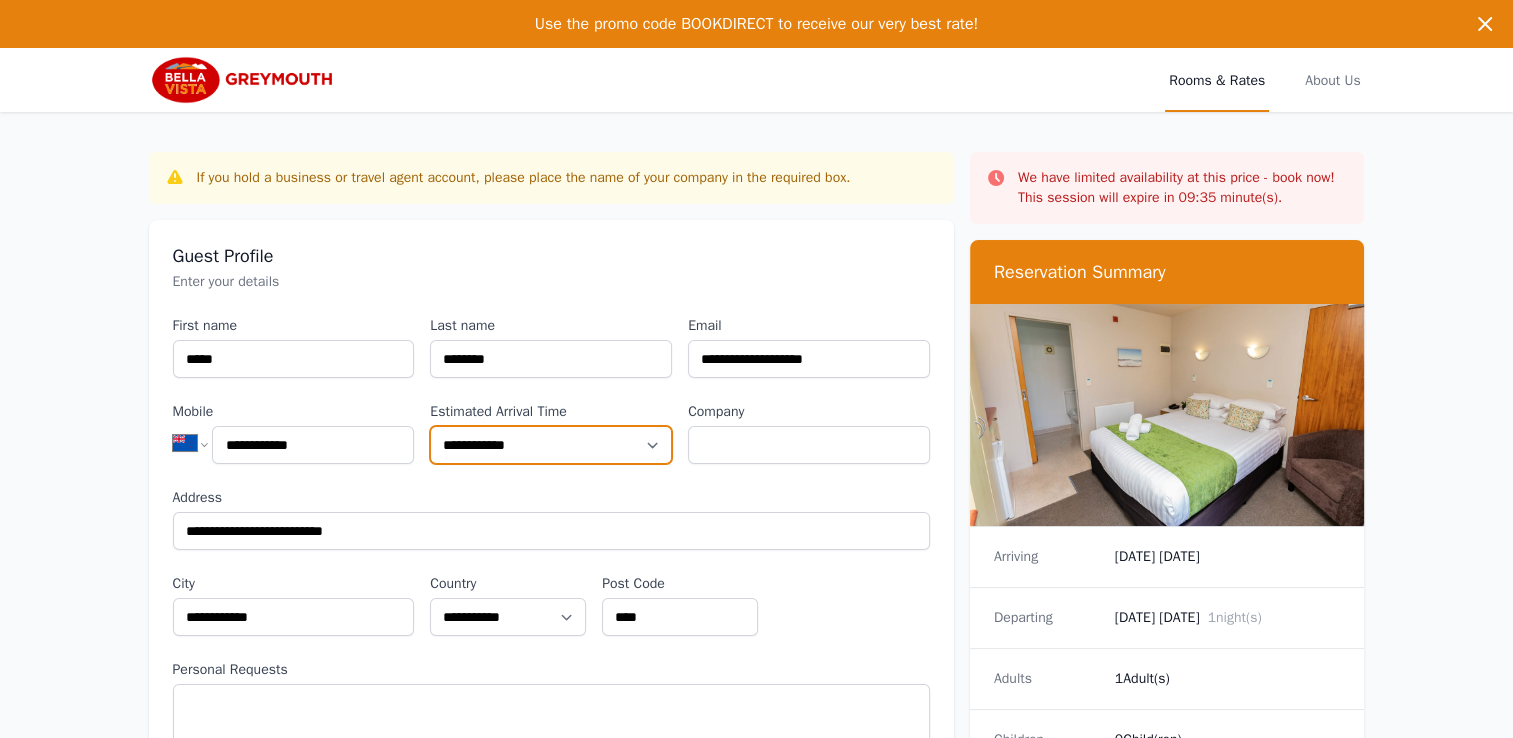 click on "**********" at bounding box center [551, 445] 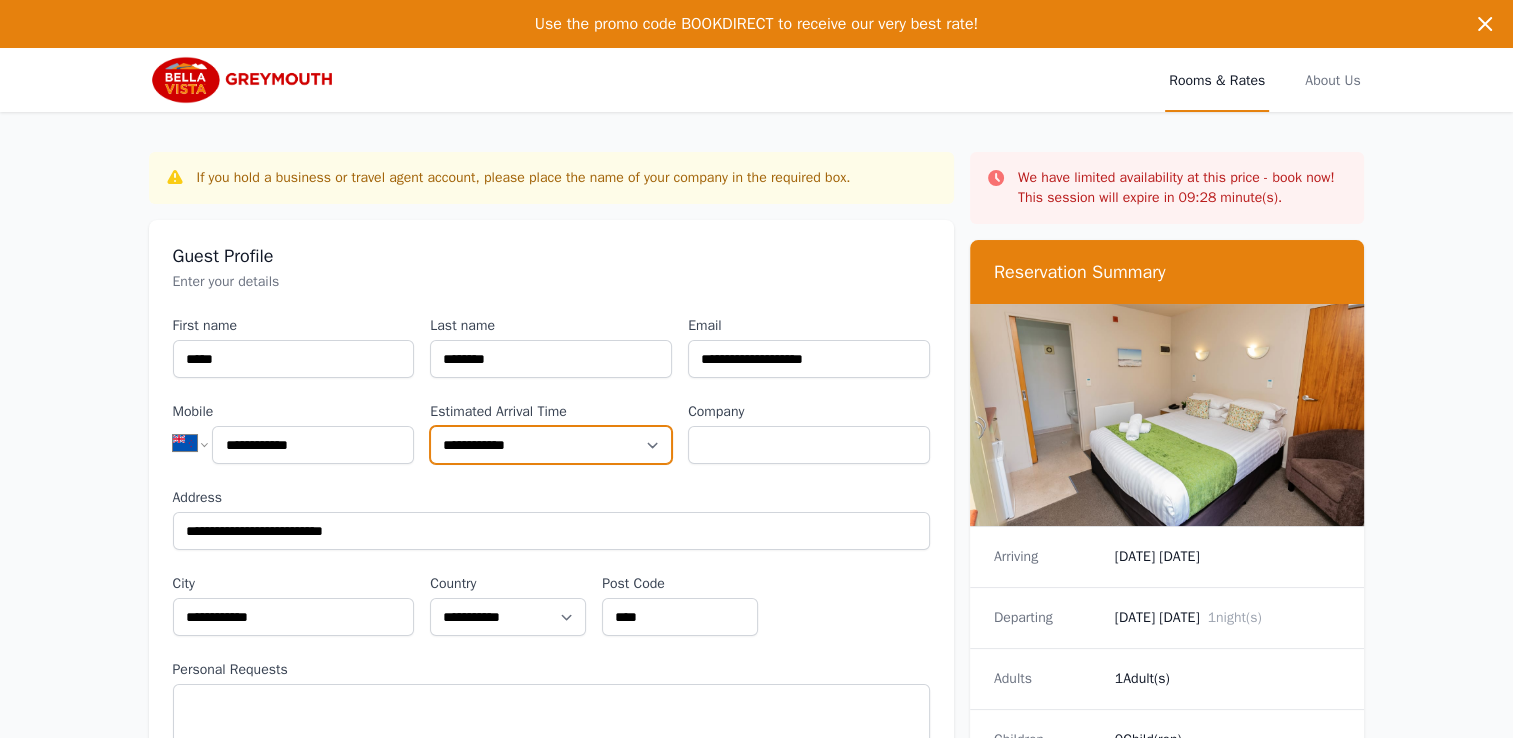 select on "**********" 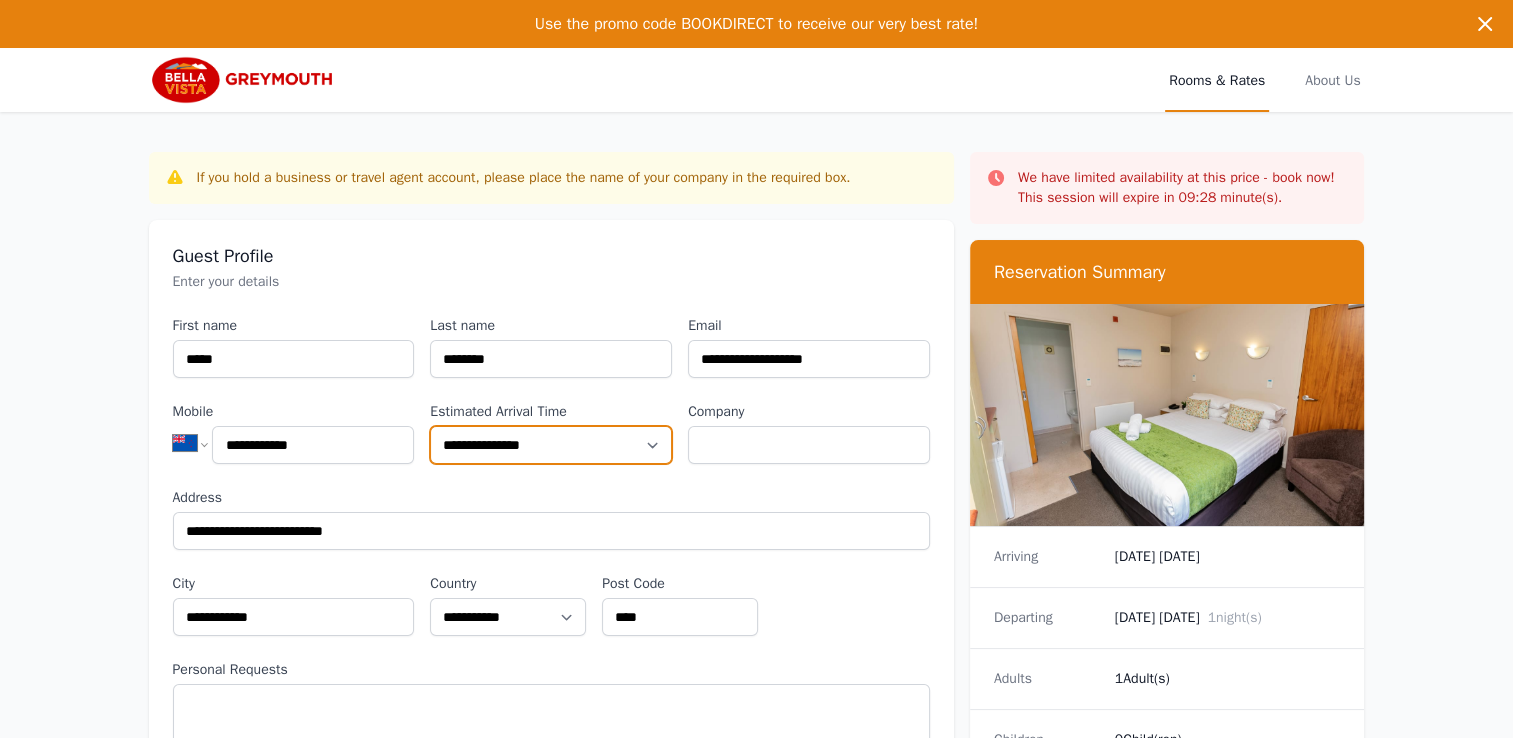 click on "**********" at bounding box center (551, 445) 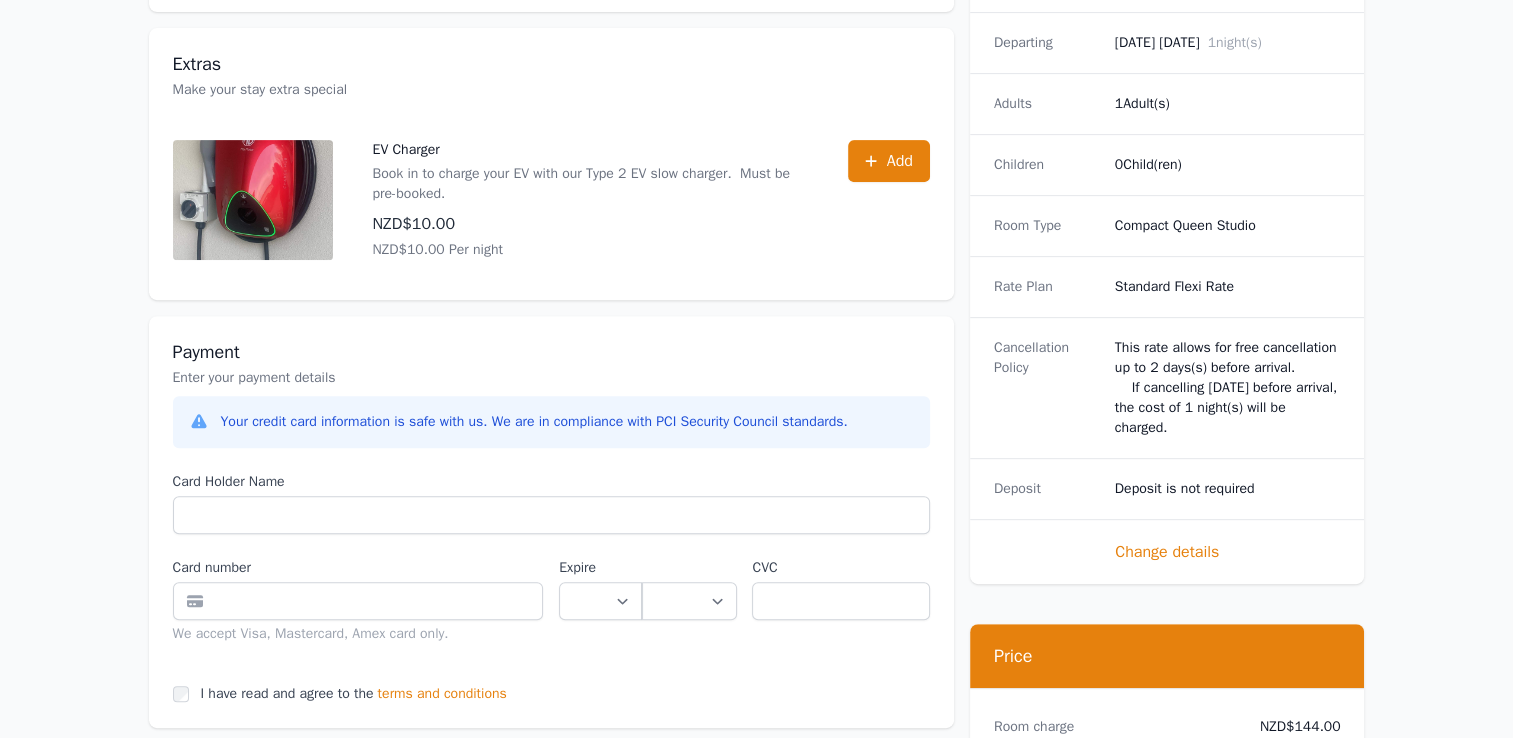 scroll, scrollTop: 800, scrollLeft: 0, axis: vertical 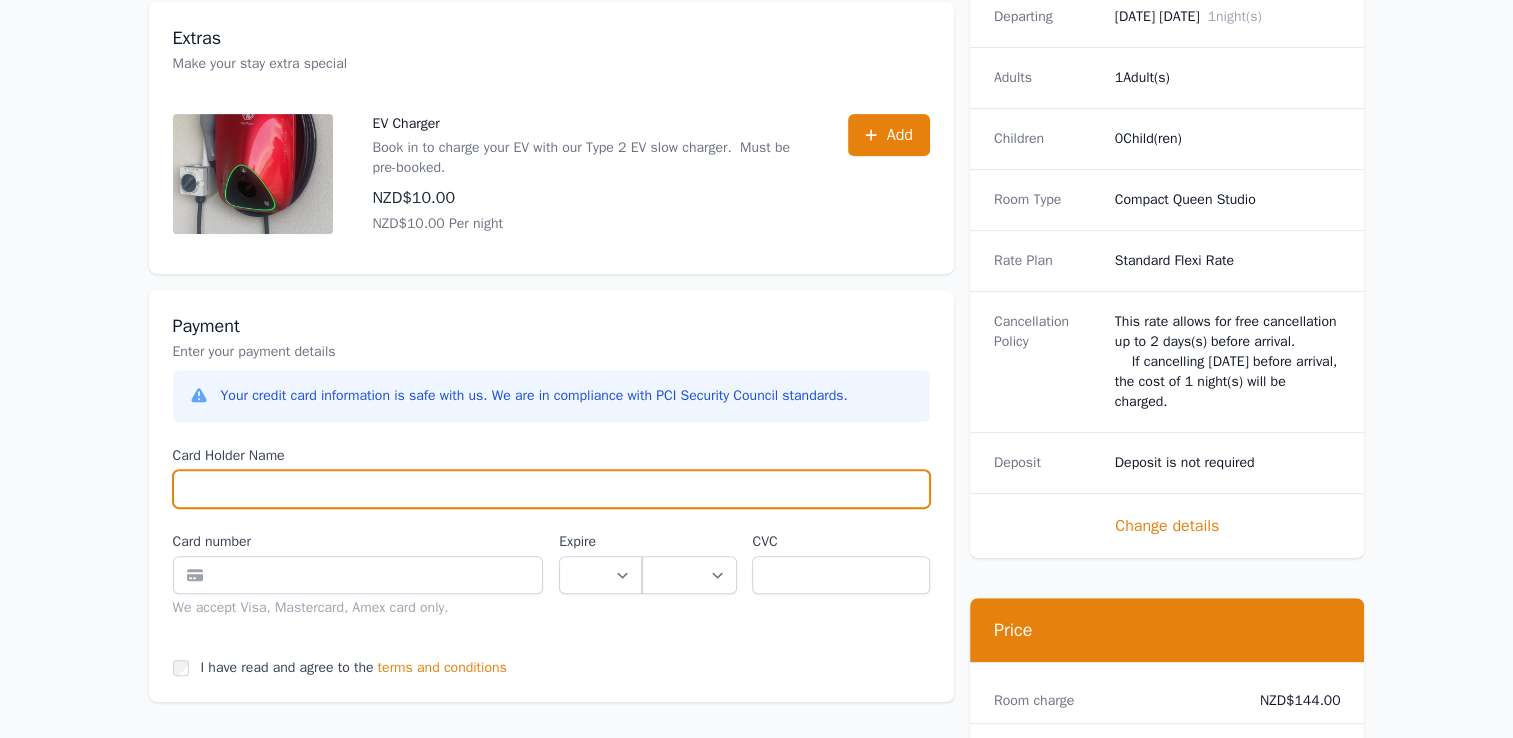 click on "Card Holder Name" at bounding box center [551, 489] 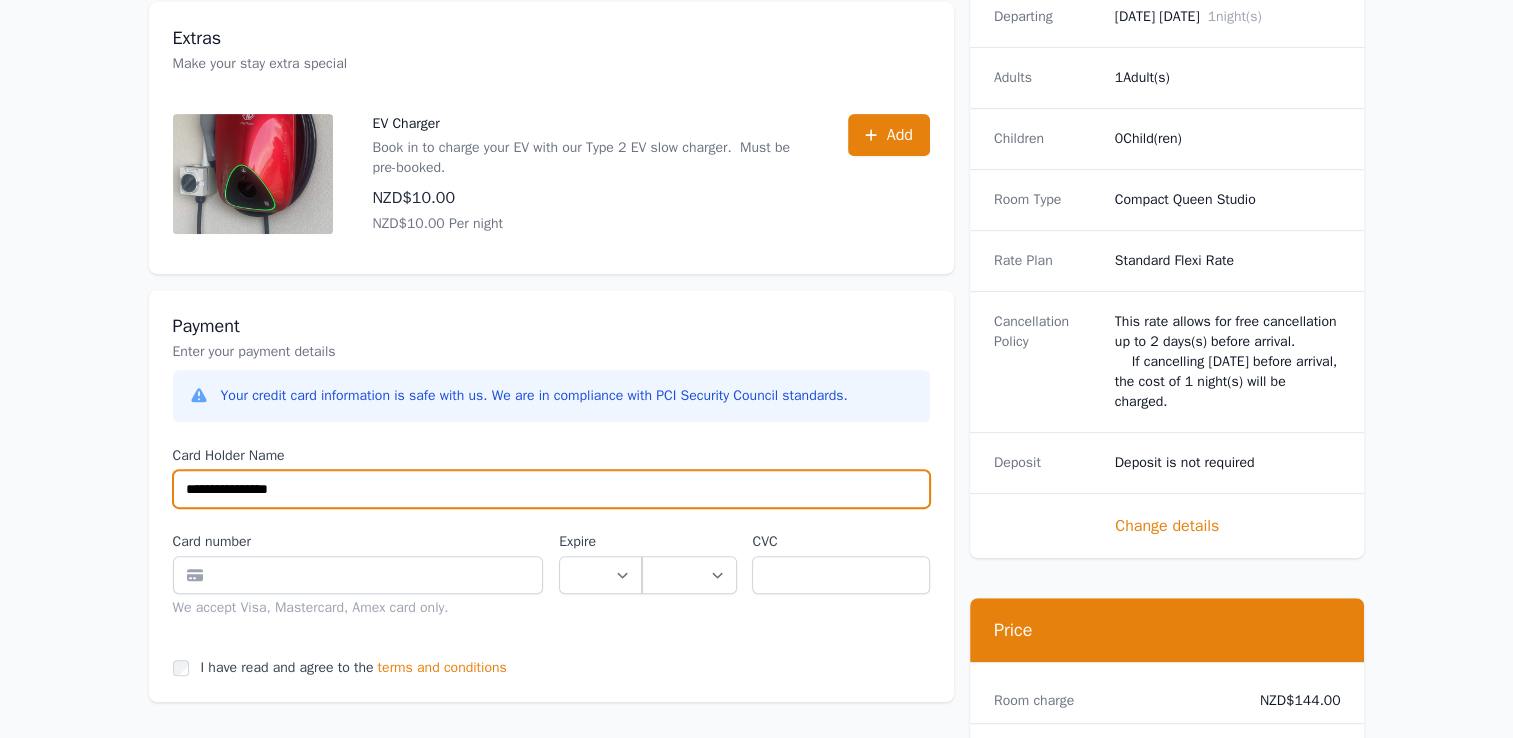 type on "**********" 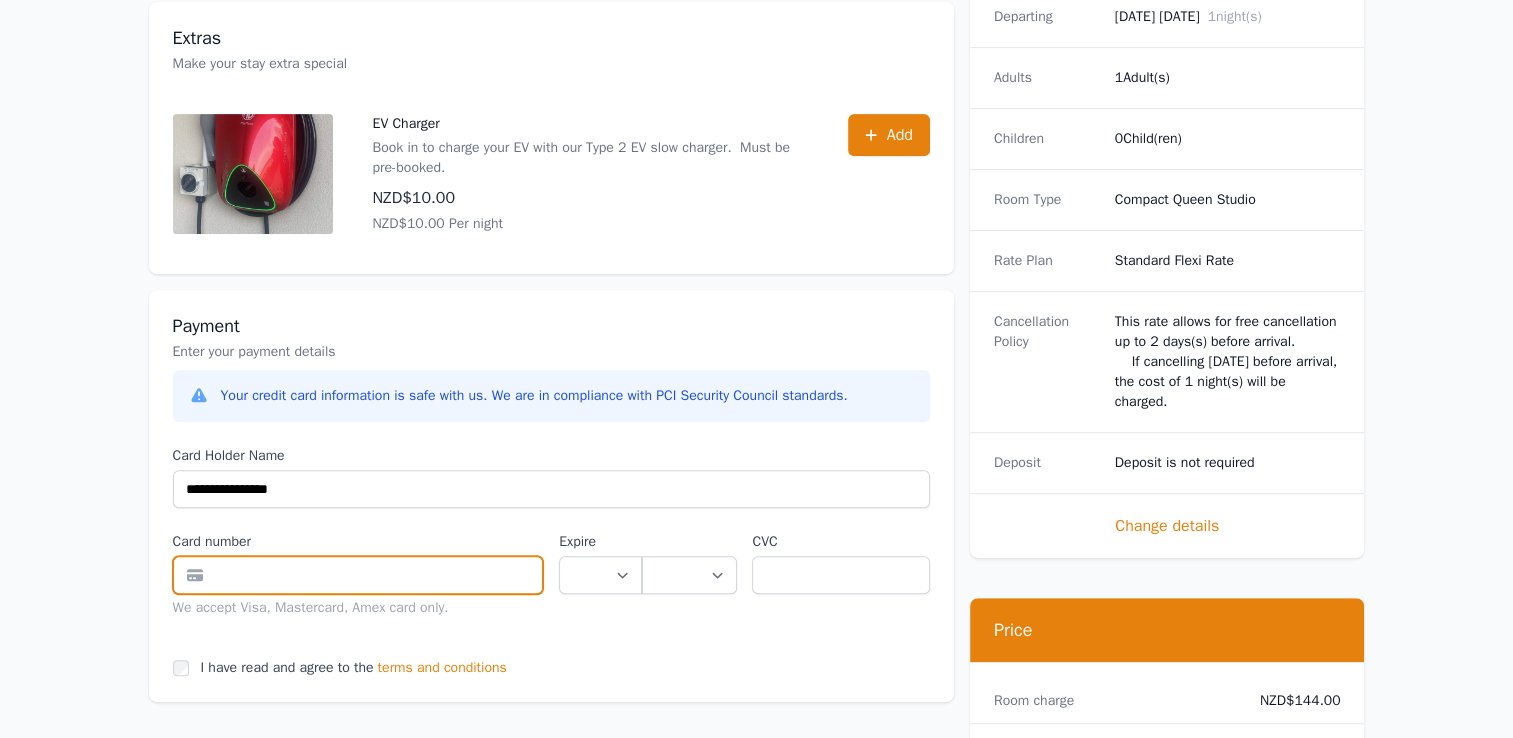 click at bounding box center (358, 575) 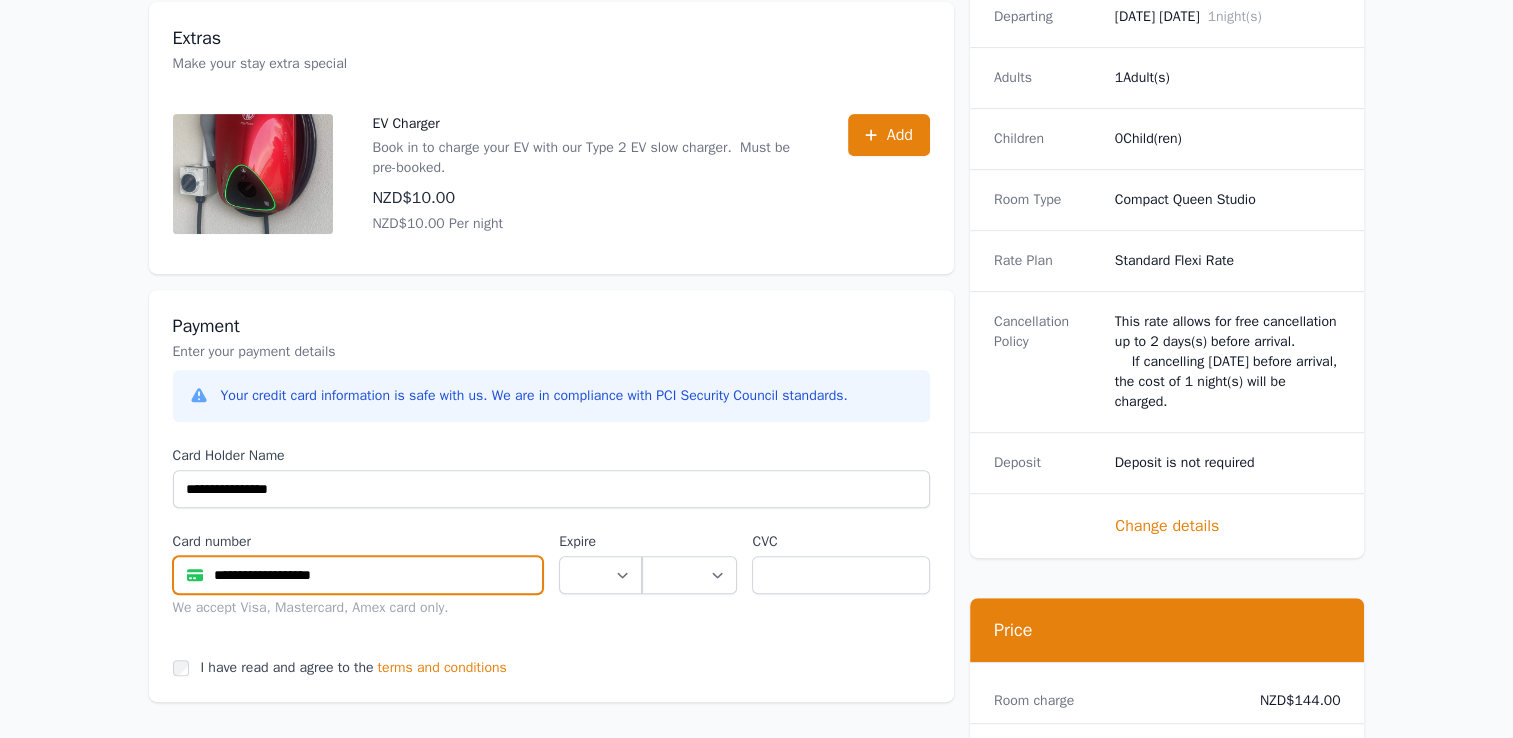 type on "**********" 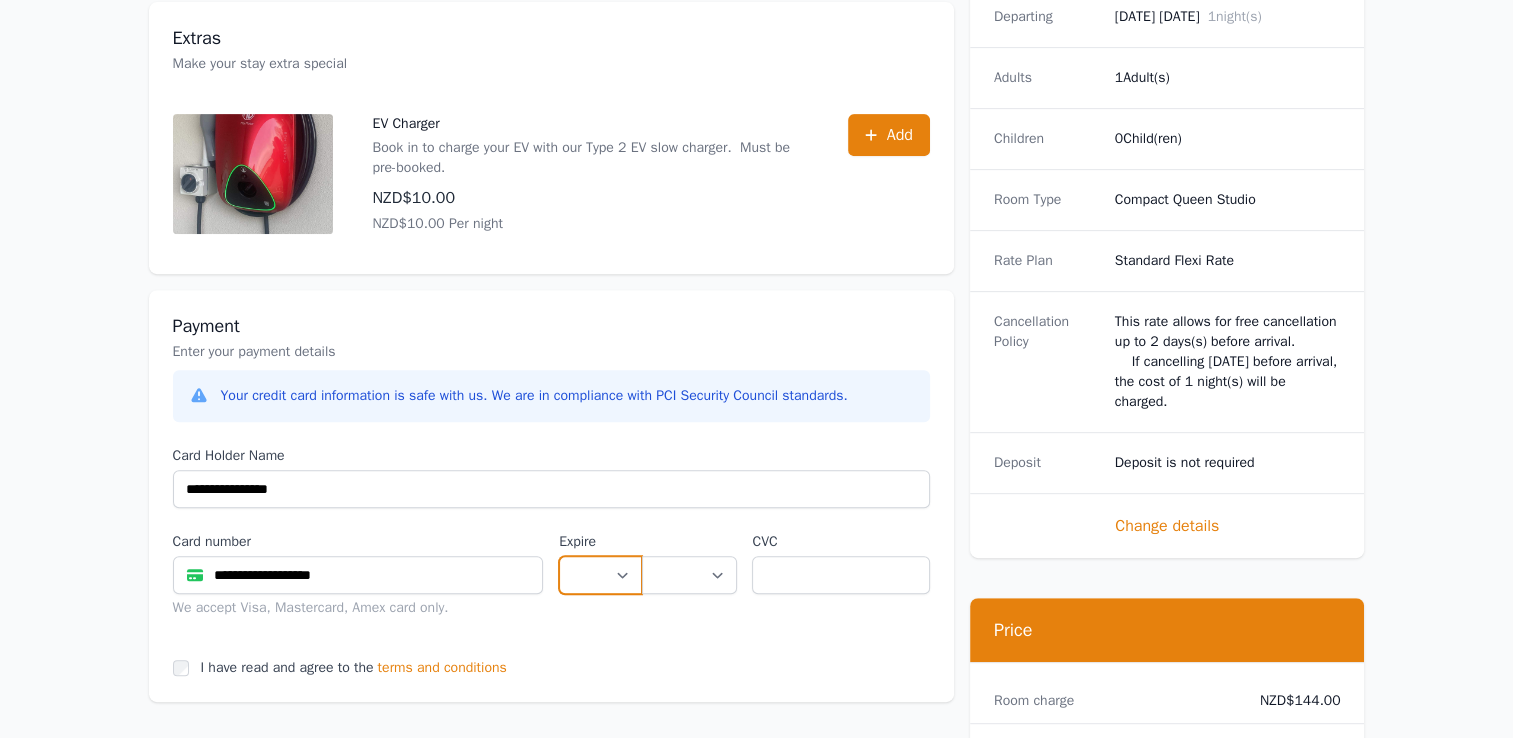click on "** ** ** ** ** ** ** ** ** ** ** **" at bounding box center (600, 575) 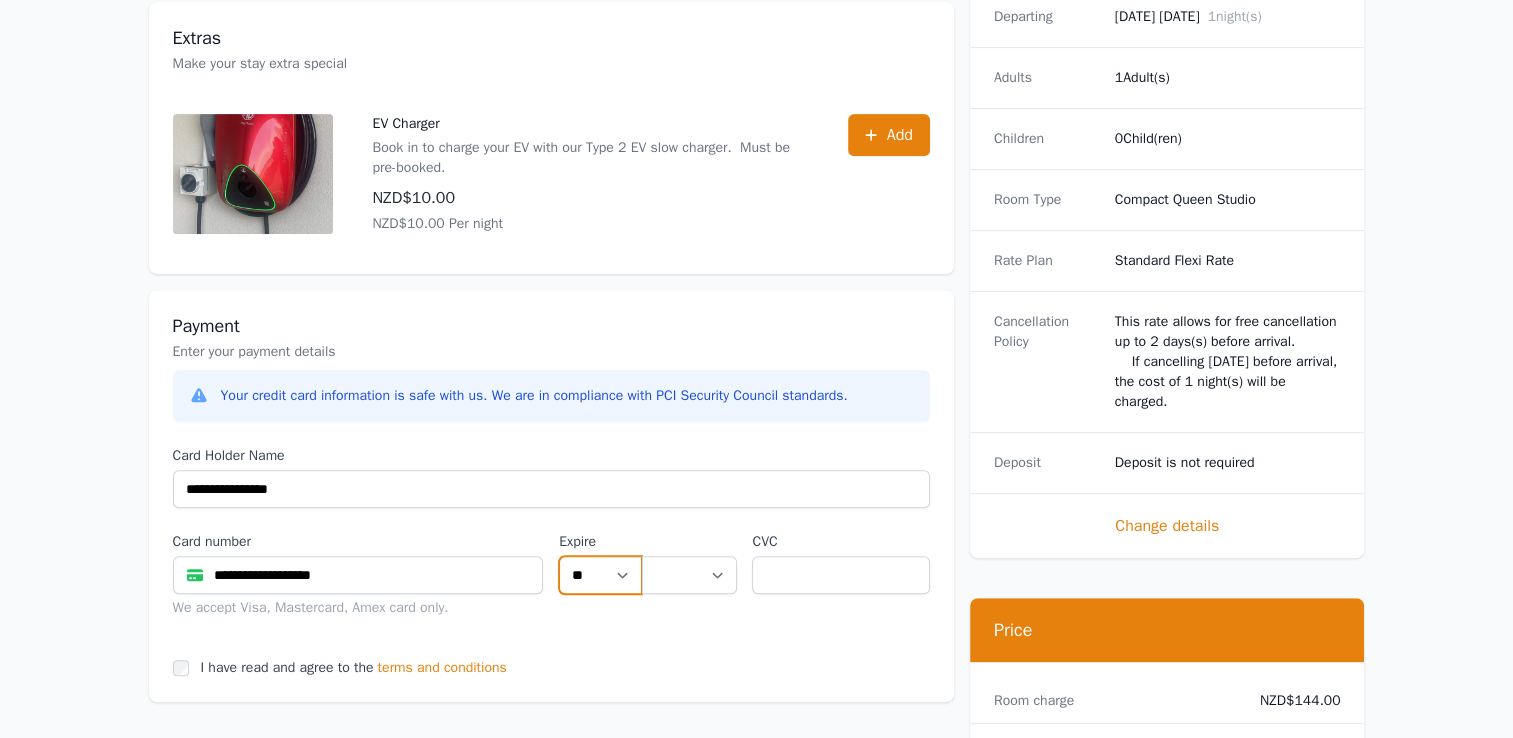 click on "** ** ** ** ** ** ** ** ** ** ** **" at bounding box center (600, 575) 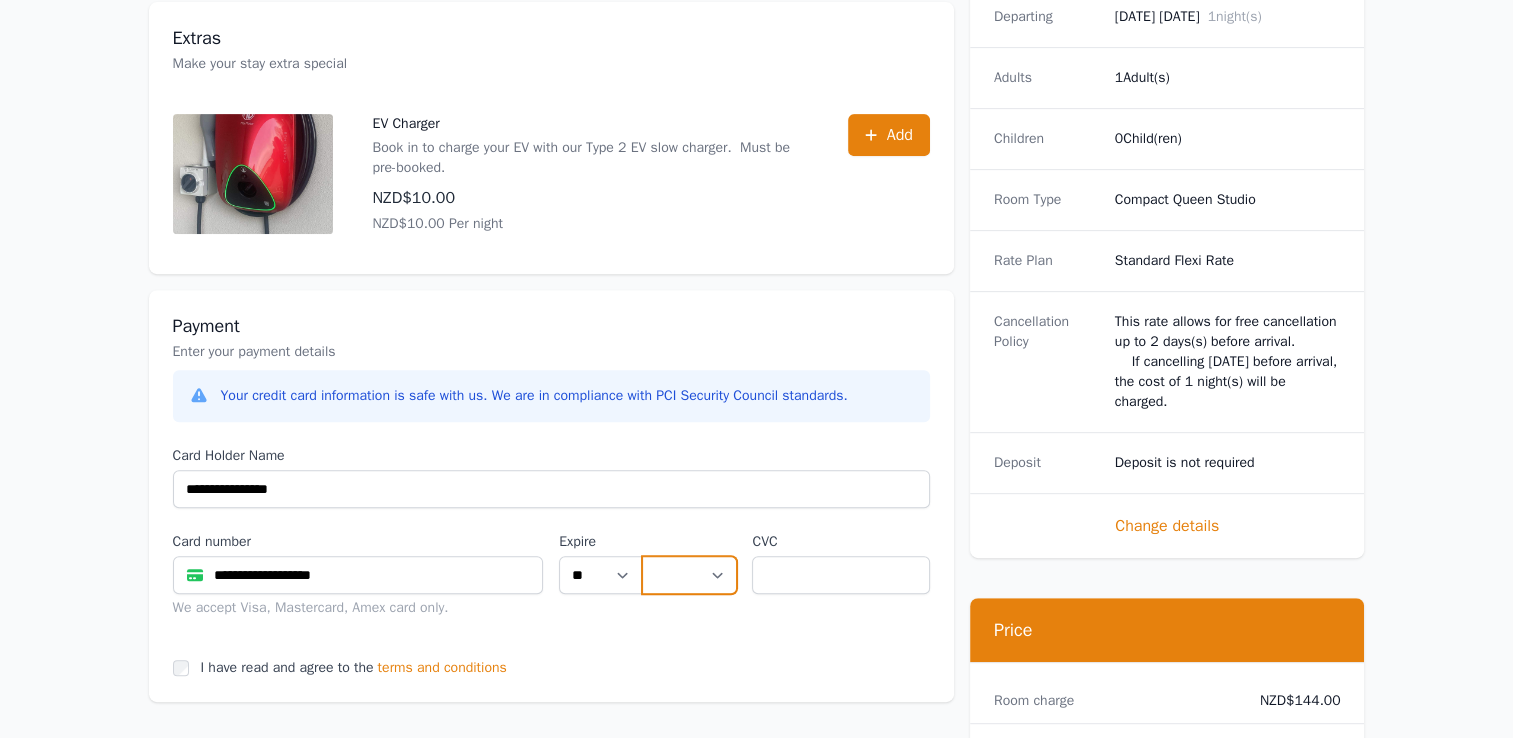 click on "**** **** **** **** **** **** **** **** ****" at bounding box center [689, 575] 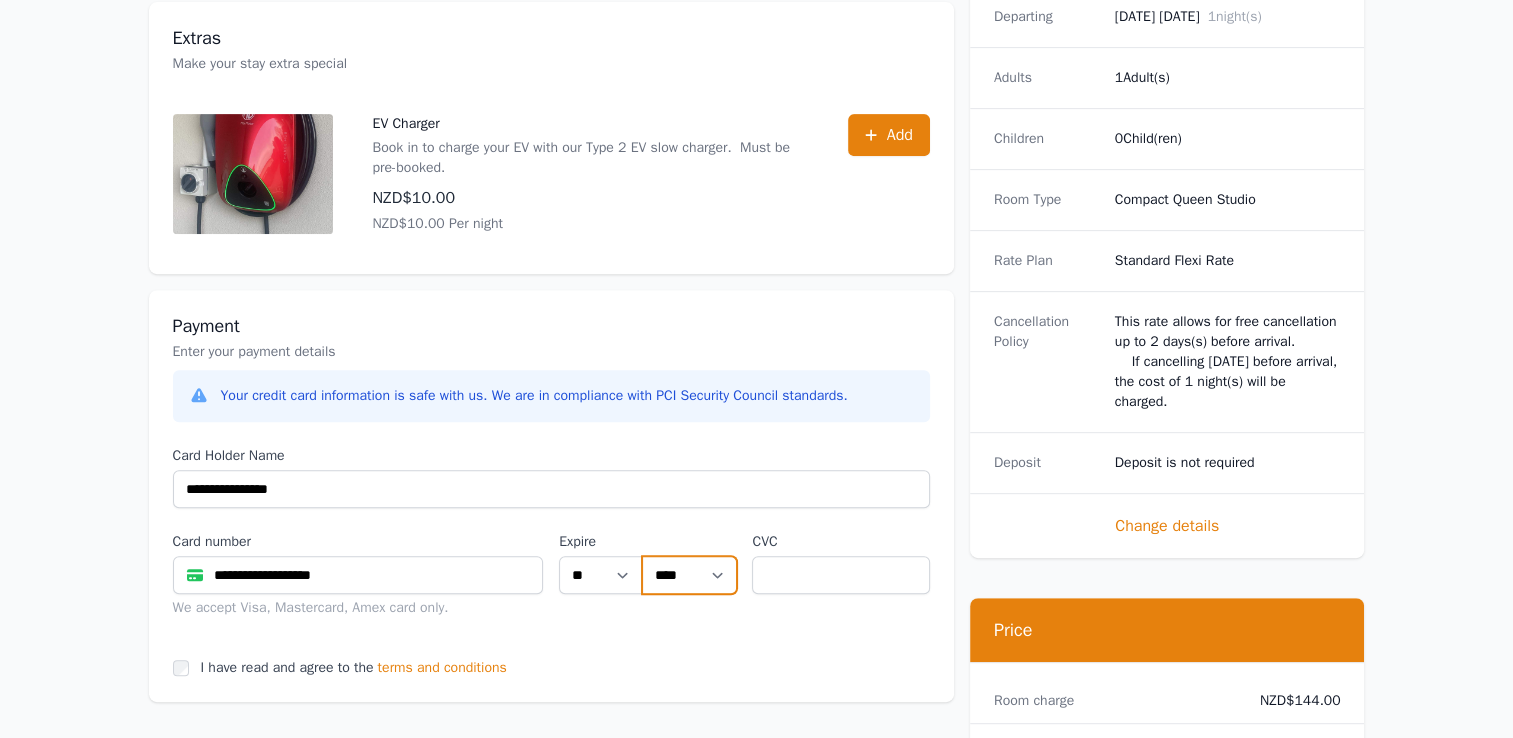 click on "**** **** **** **** **** **** **** **** ****" at bounding box center [689, 575] 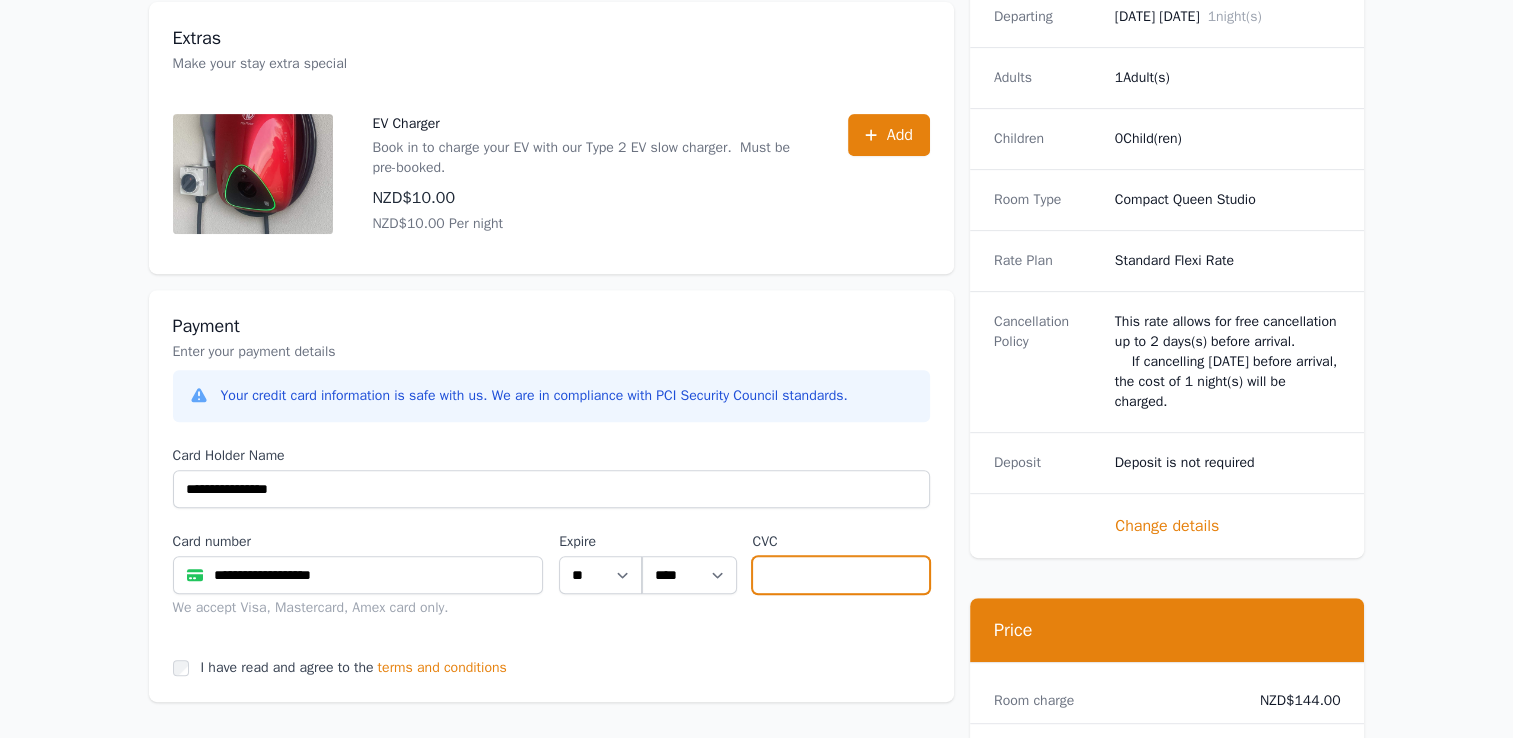 click at bounding box center [840, 575] 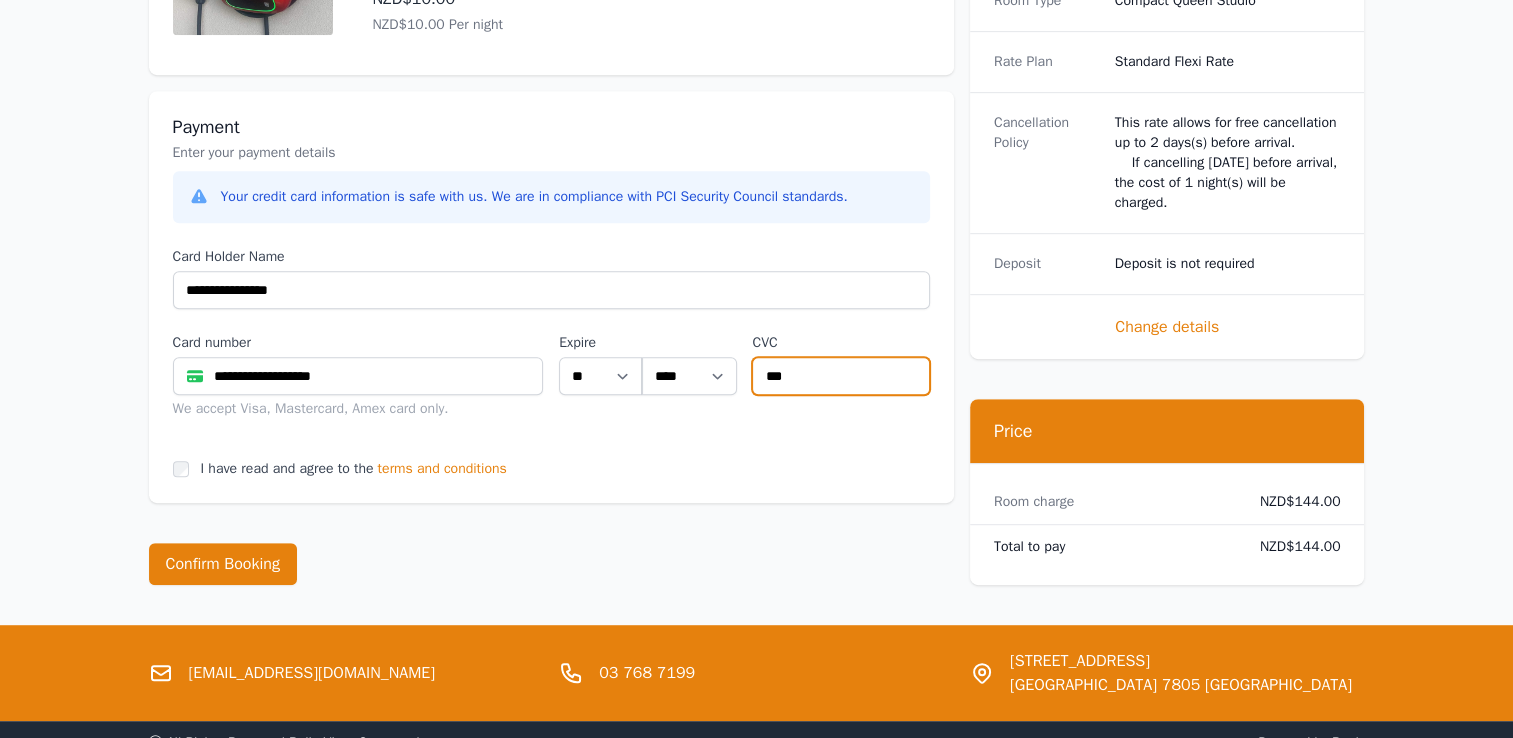 scroll, scrollTop: 1000, scrollLeft: 0, axis: vertical 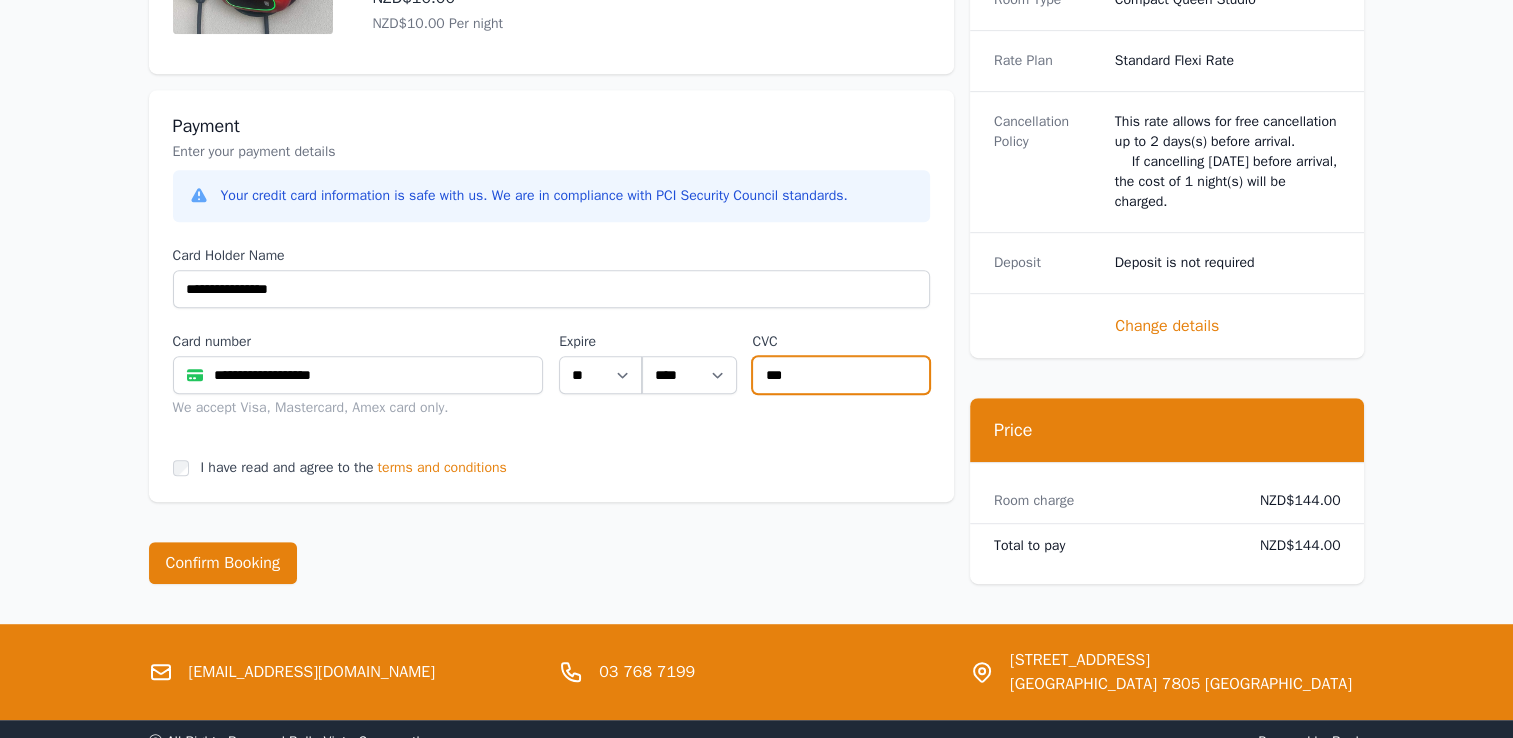 type on "***" 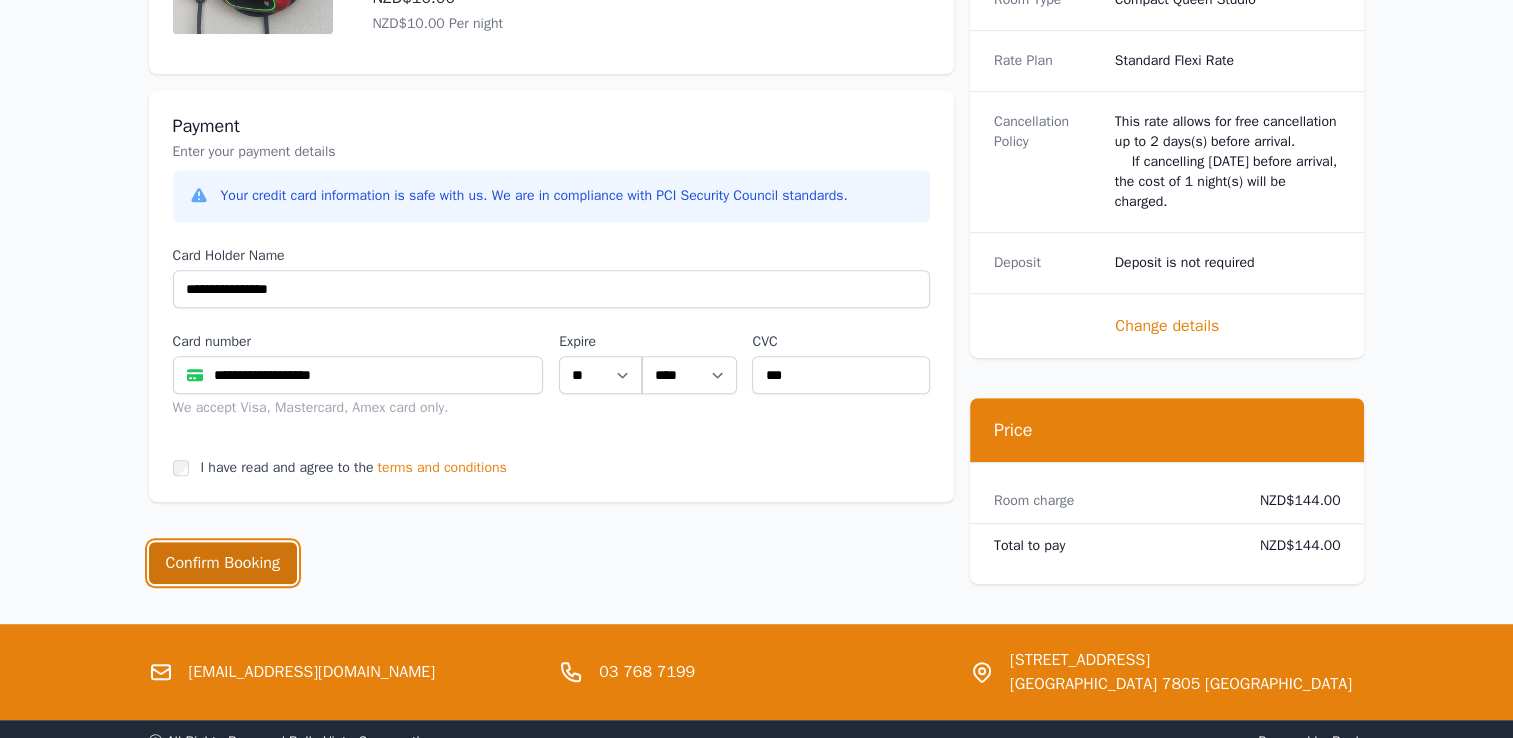 click on "Confirm Booking" at bounding box center (223, 563) 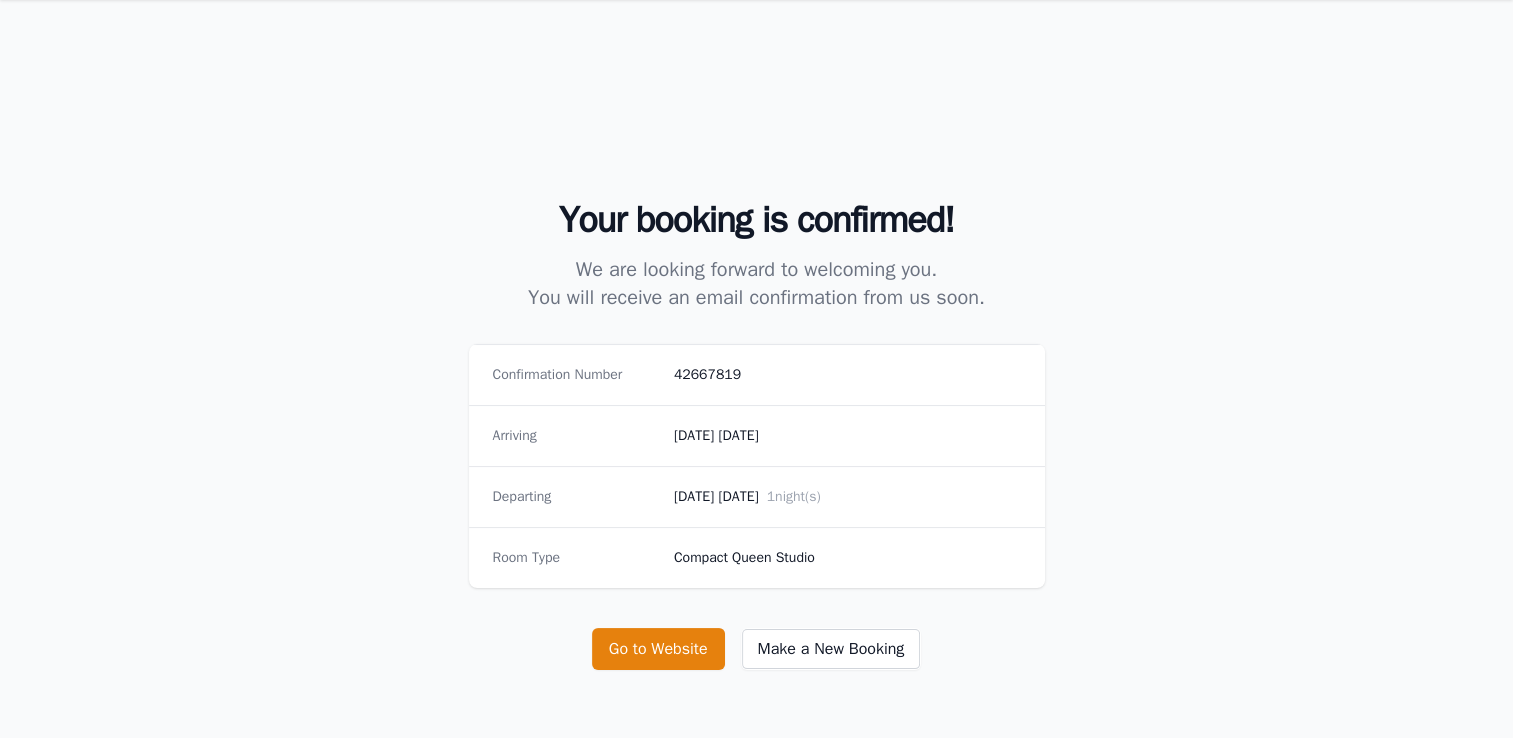 scroll, scrollTop: 100, scrollLeft: 0, axis: vertical 